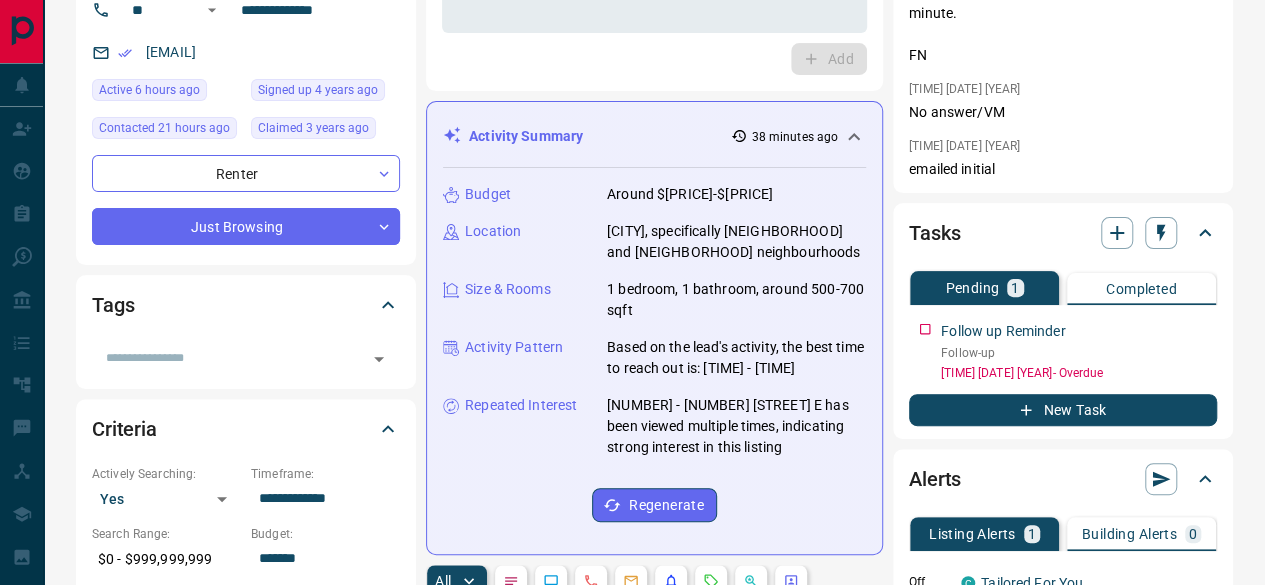 scroll, scrollTop: 0, scrollLeft: 0, axis: both 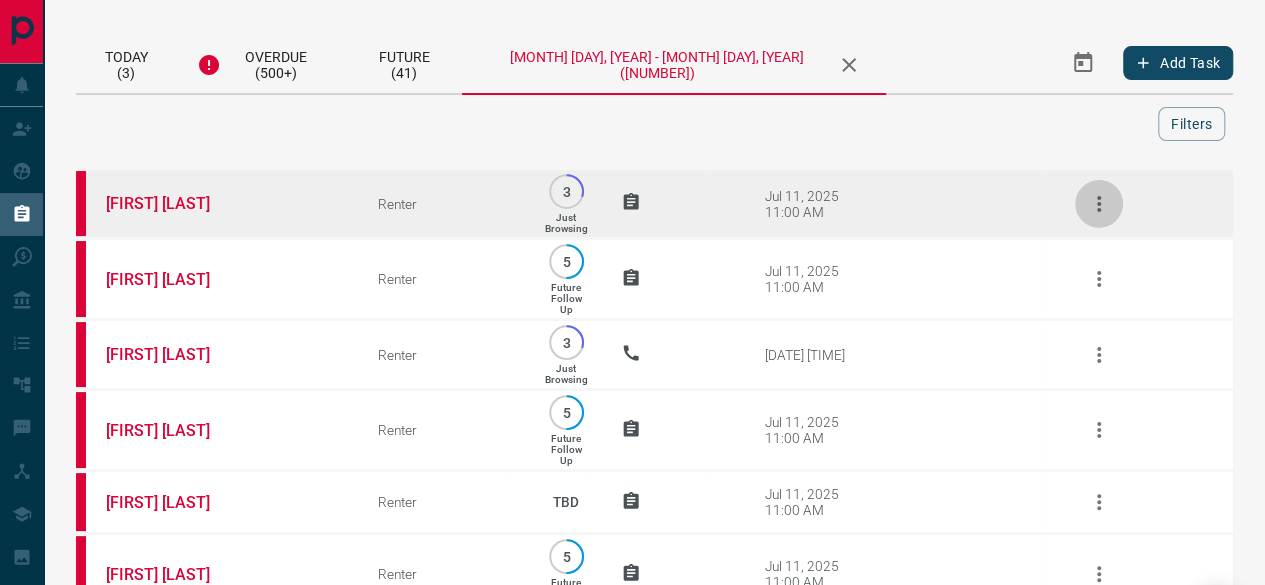 click 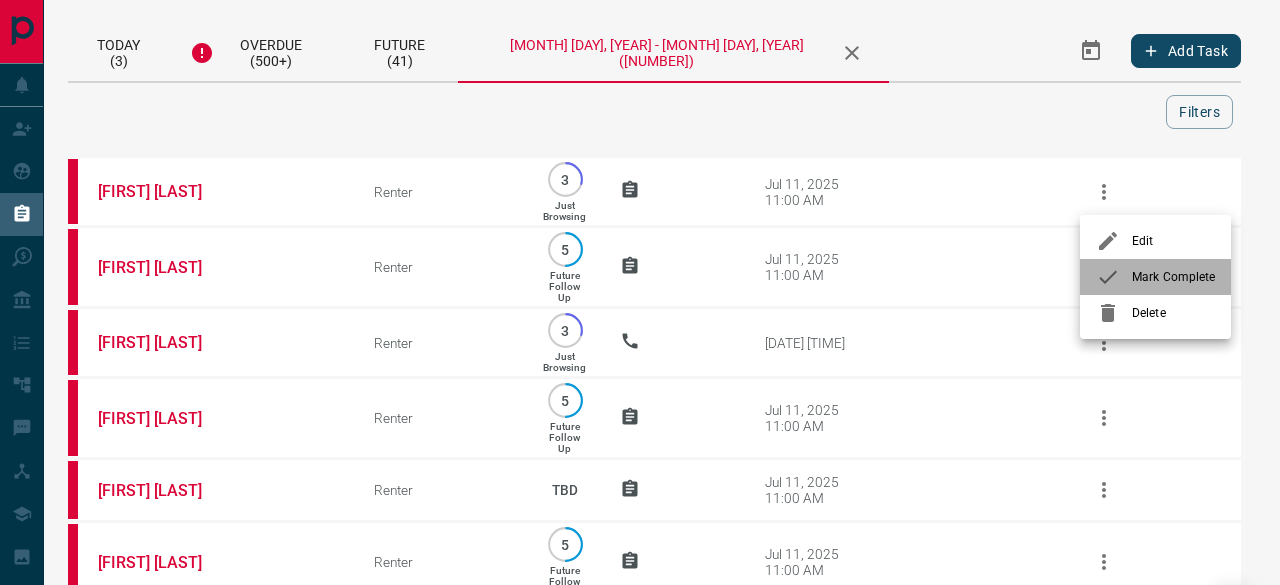 click on "Mark Complete" at bounding box center [1173, 277] 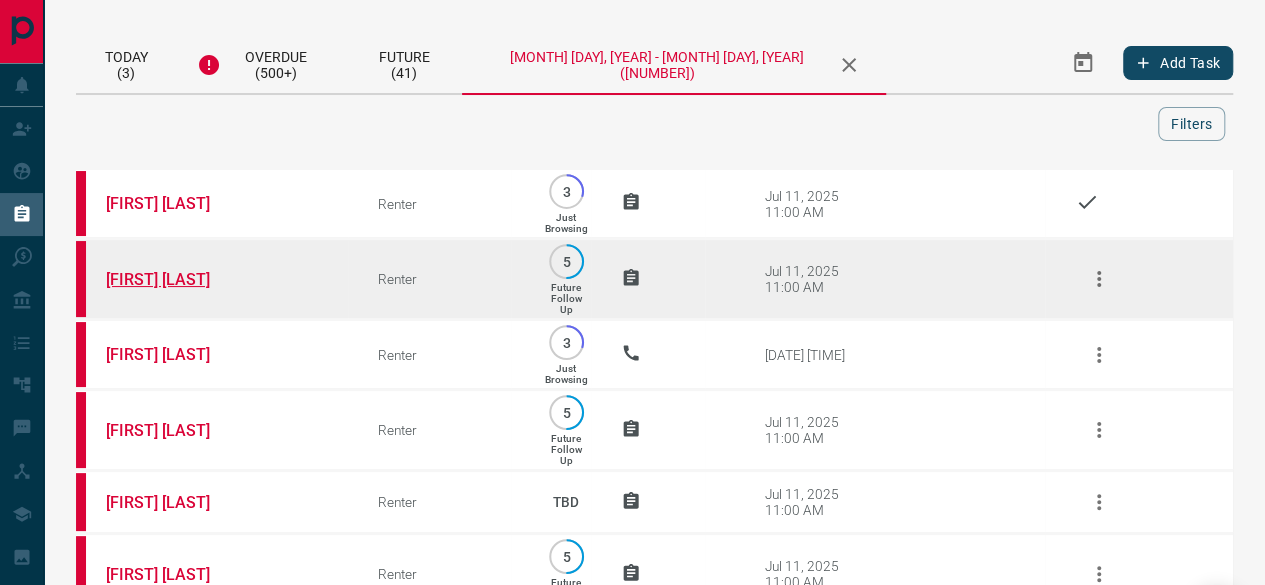 click on "[FIRST] [LAST]" at bounding box center (181, 279) 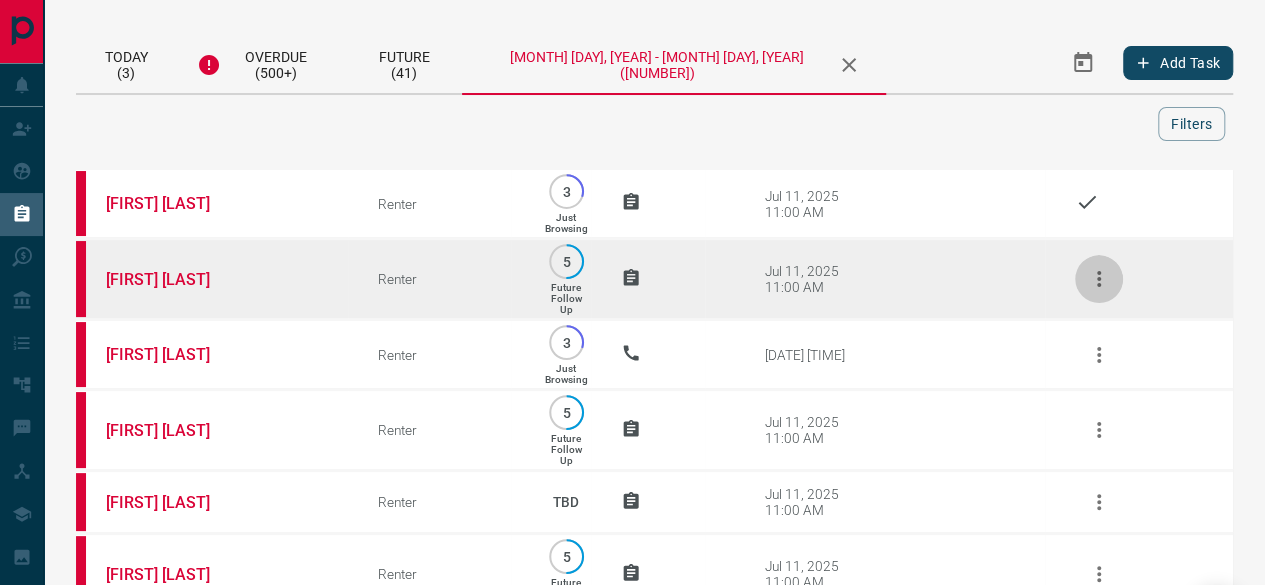 click 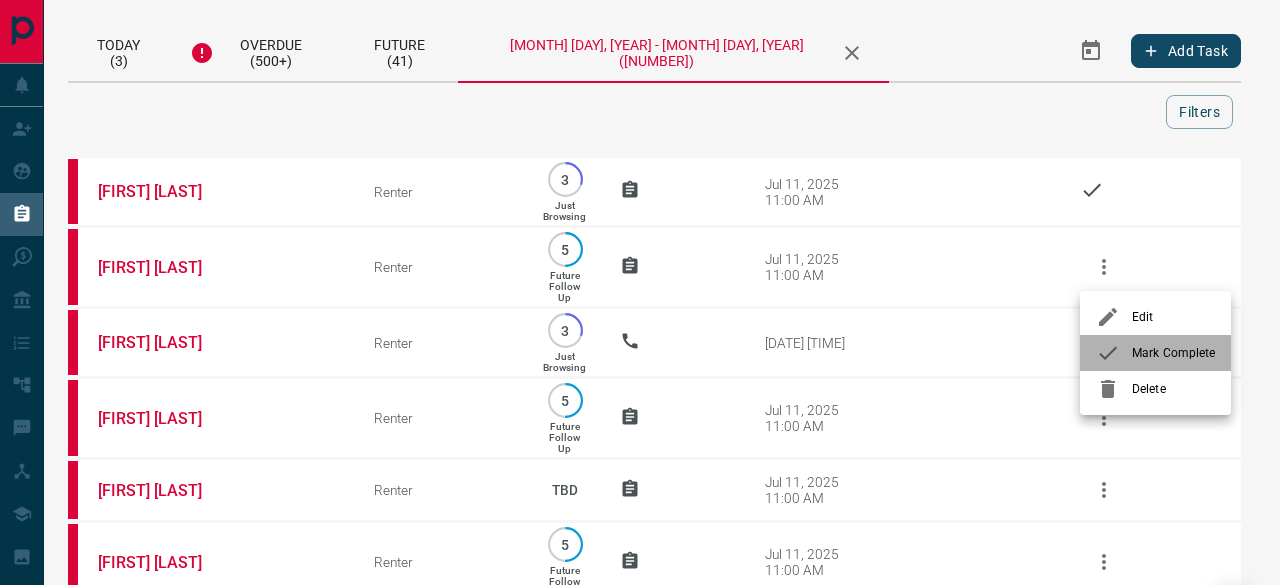 click on "Mark Complete" at bounding box center (1173, 353) 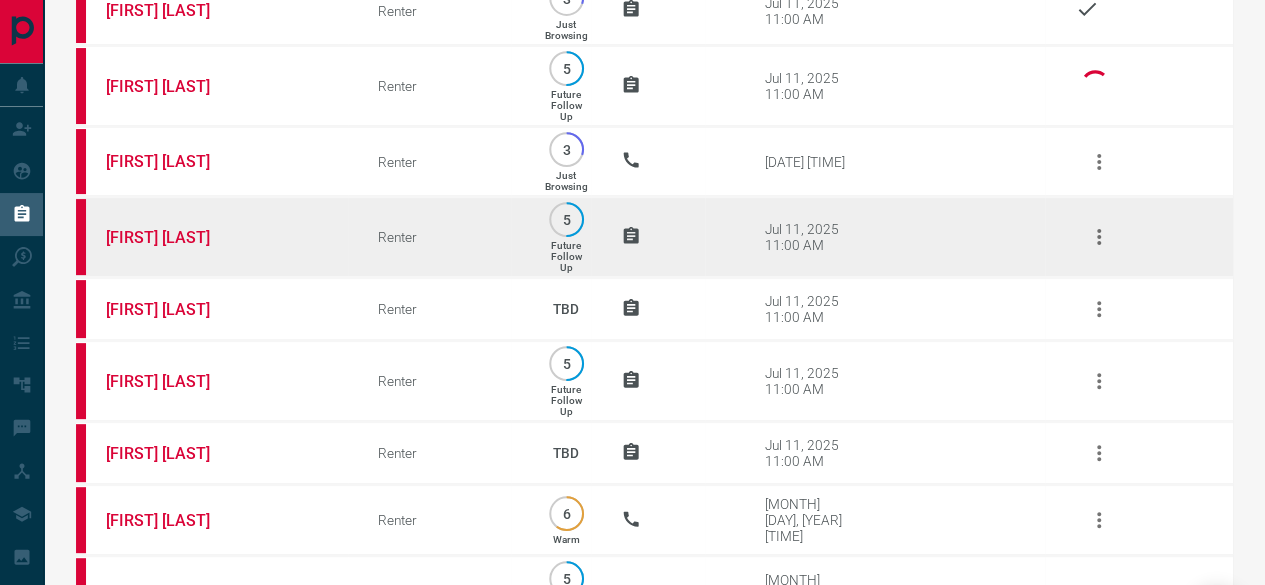 scroll, scrollTop: 200, scrollLeft: 0, axis: vertical 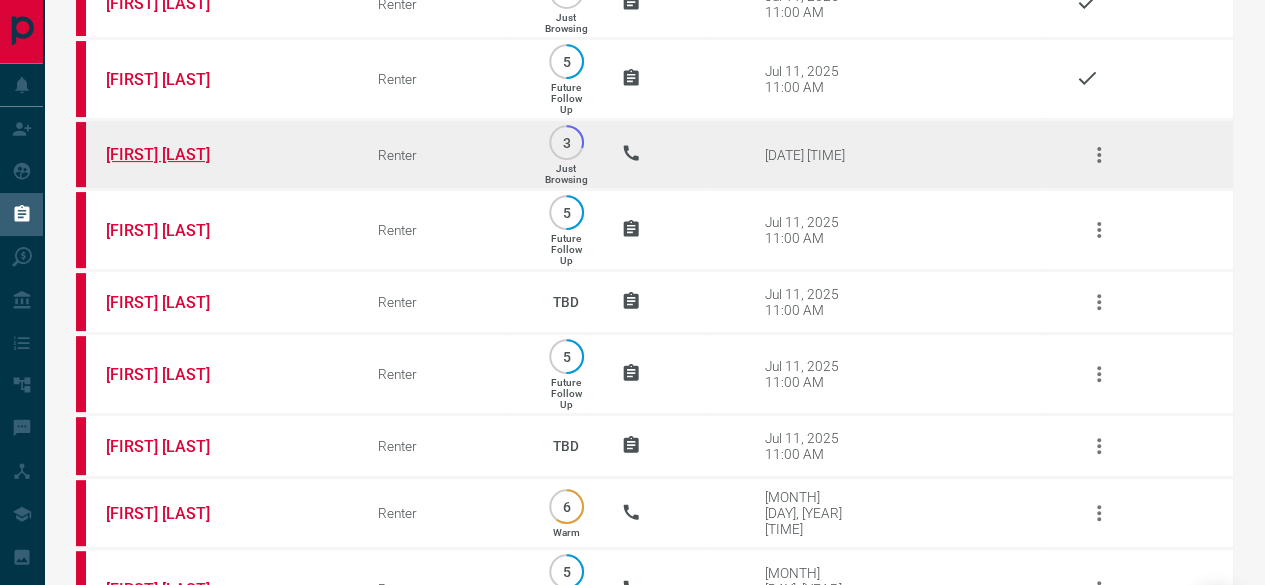 click on "[FIRST] [LAST]" at bounding box center [181, 154] 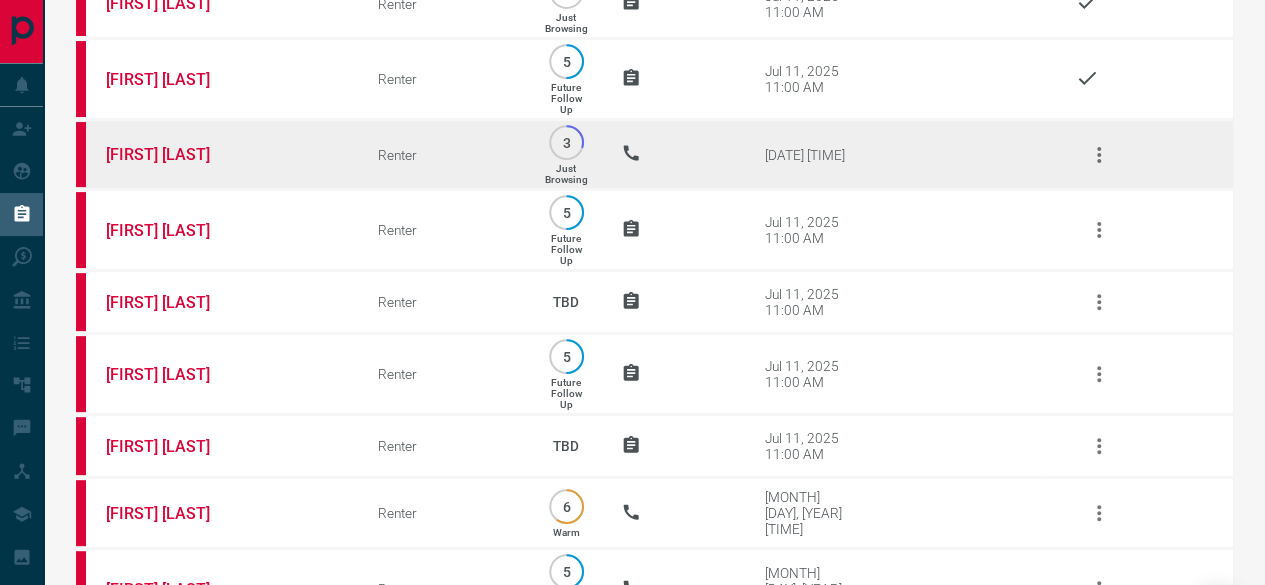 click 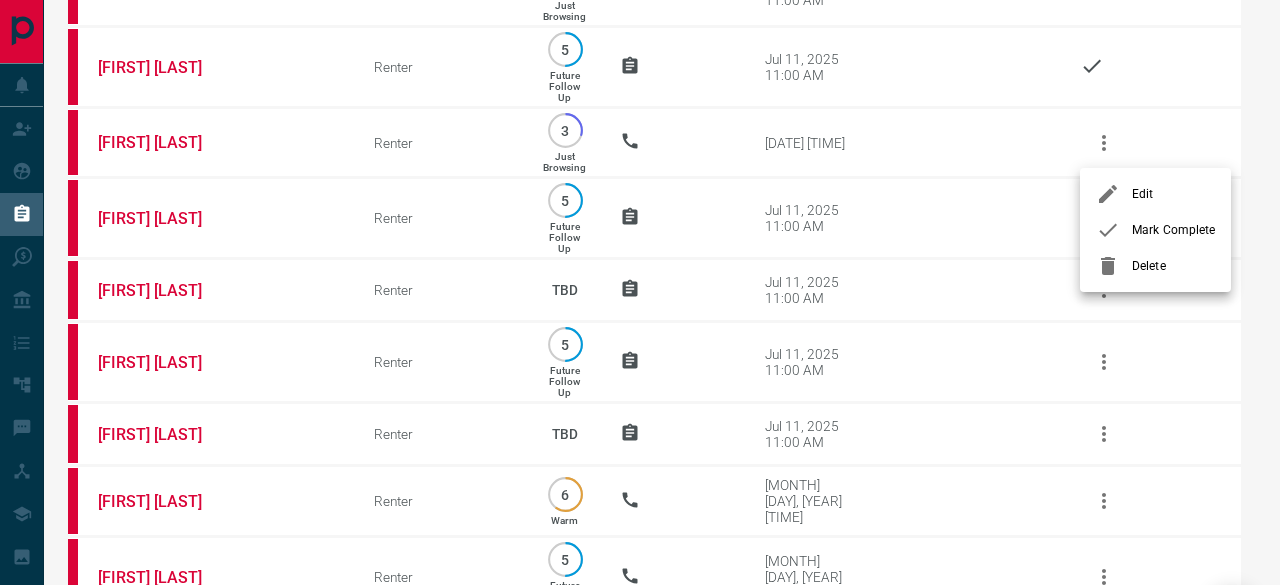 click on "Mark Complete" at bounding box center (1173, 230) 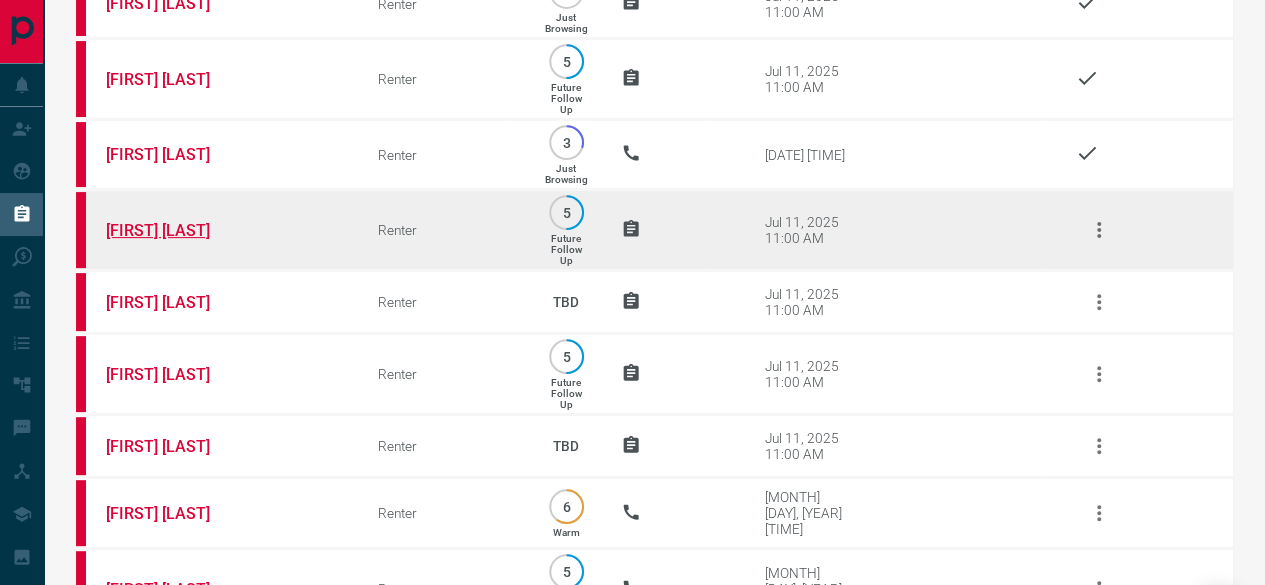 click on "[FIRST] [LAST]" at bounding box center (181, 230) 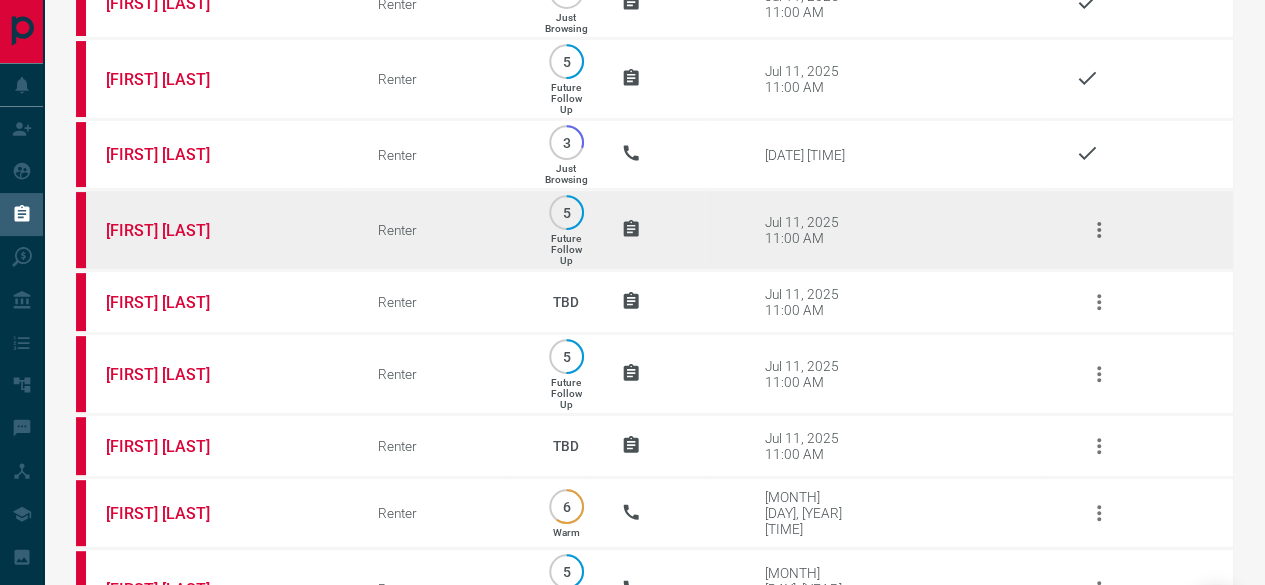 click 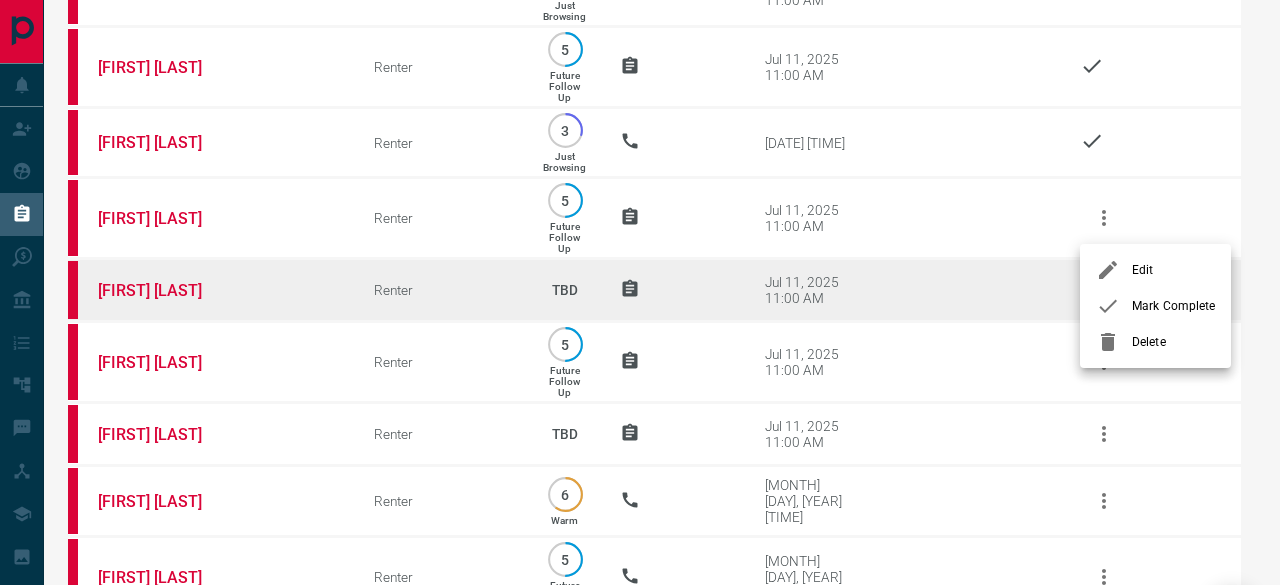 drag, startPoint x: 1145, startPoint y: 310, endPoint x: 1119, endPoint y: 298, distance: 28.635643 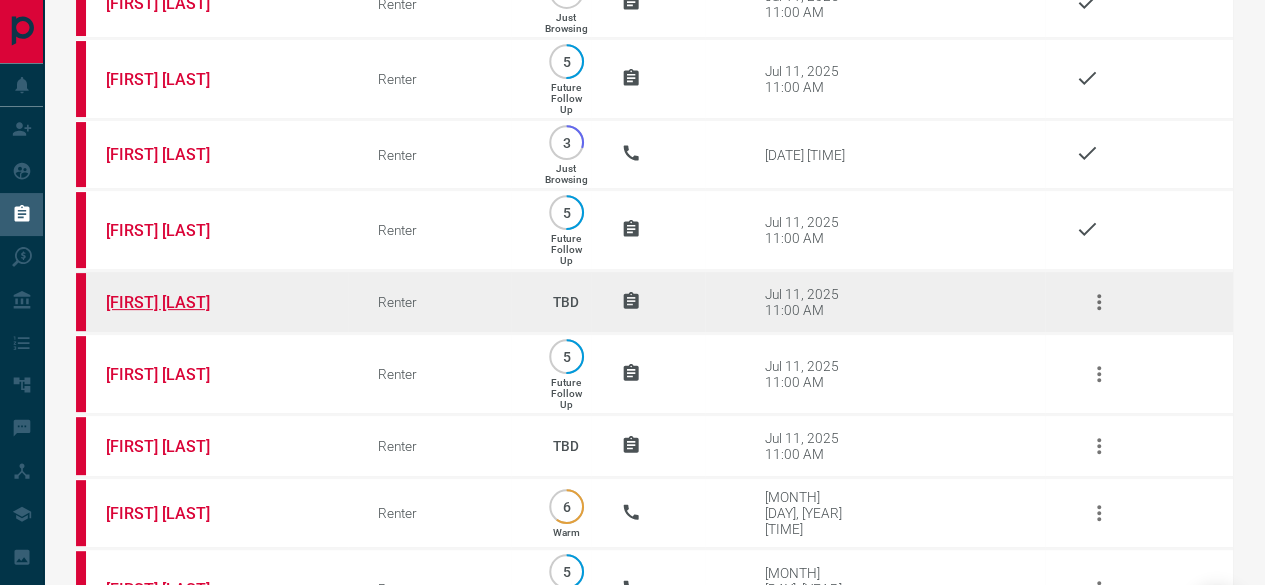 click on "[FIRST] [LAST]" at bounding box center (181, 302) 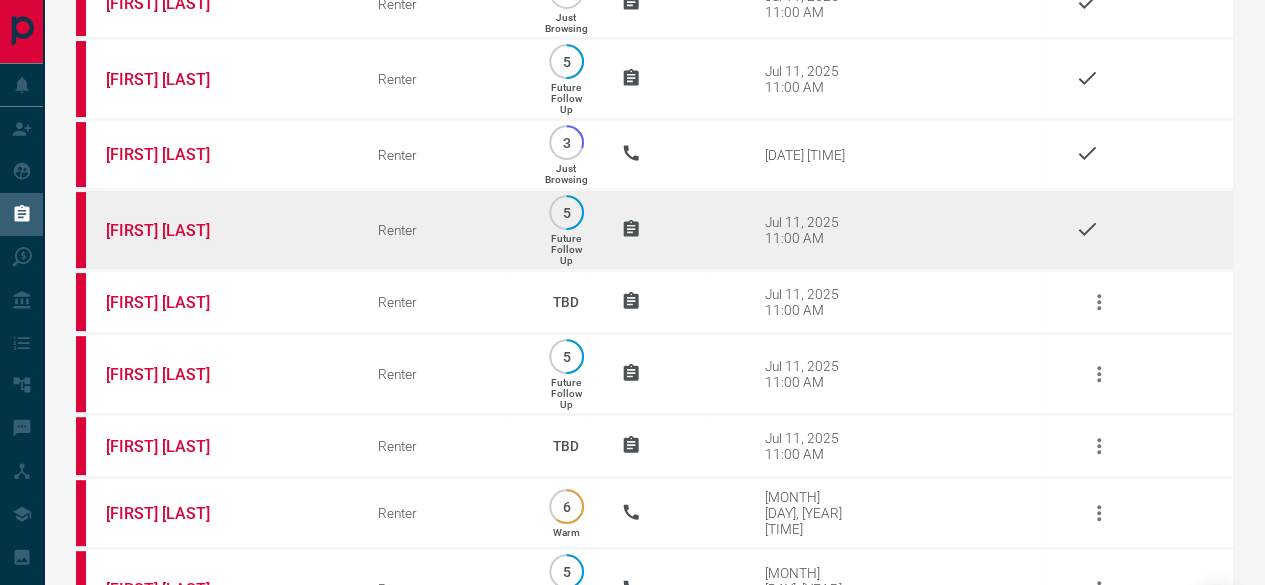 scroll, scrollTop: 400, scrollLeft: 0, axis: vertical 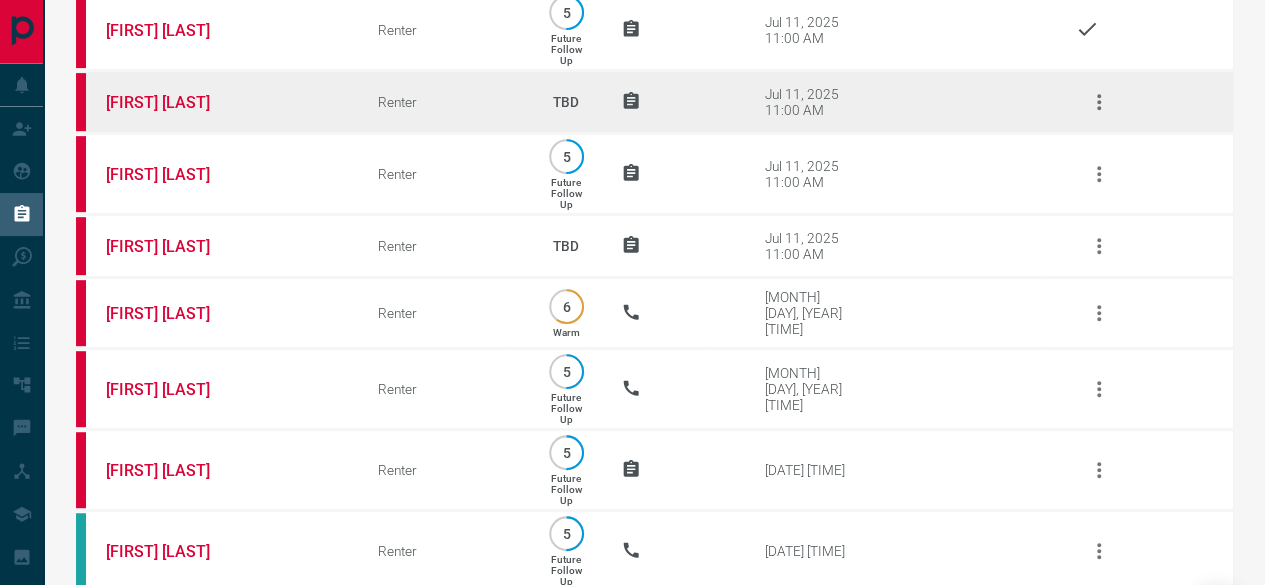 click 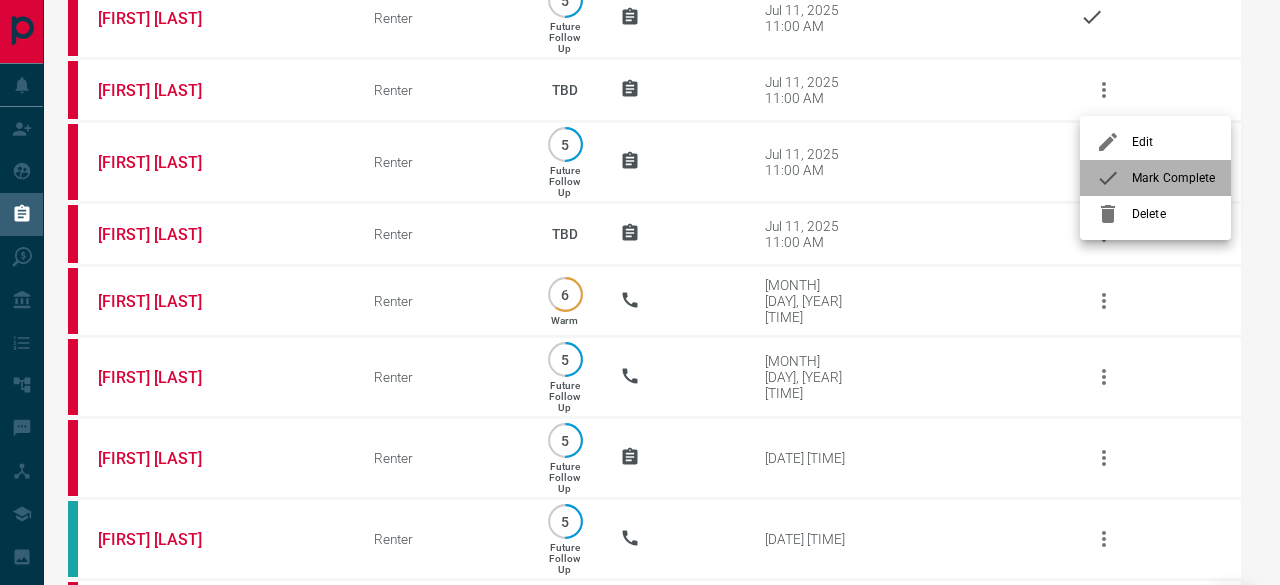 click on "Mark Complete" at bounding box center [1173, 178] 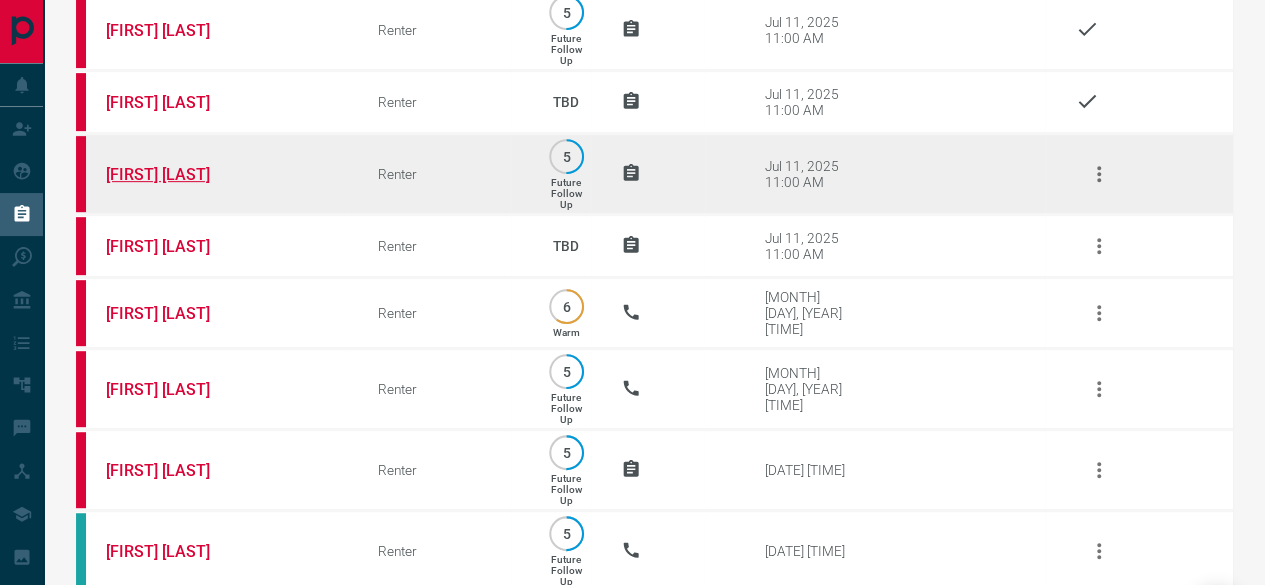 click on "[FIRST] [LAST]" at bounding box center (181, 174) 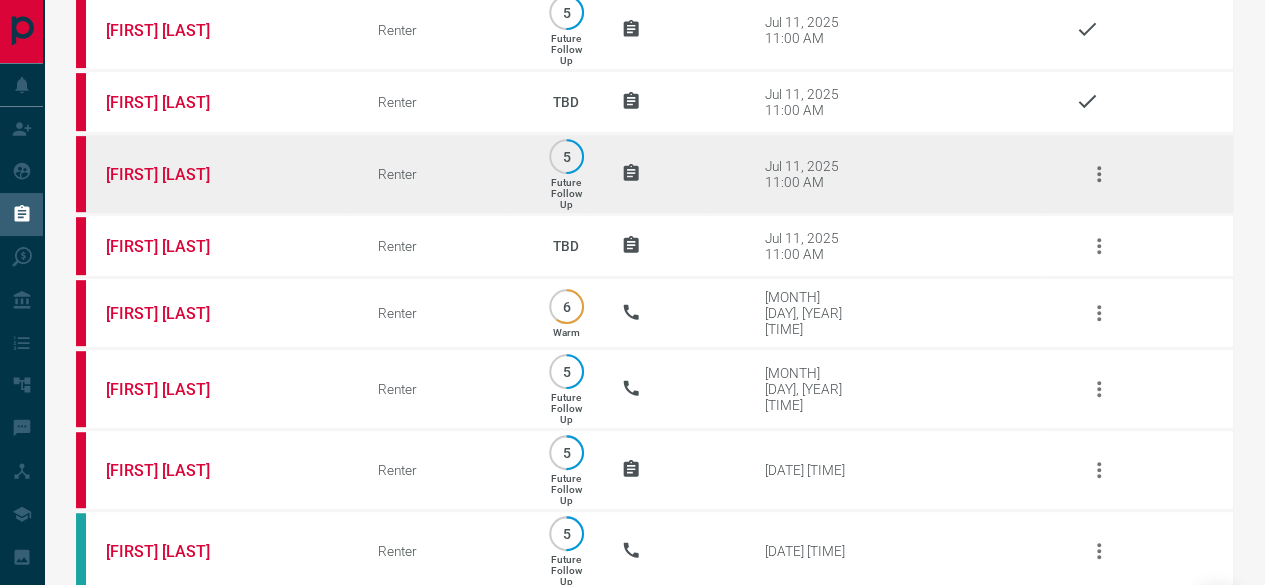 click 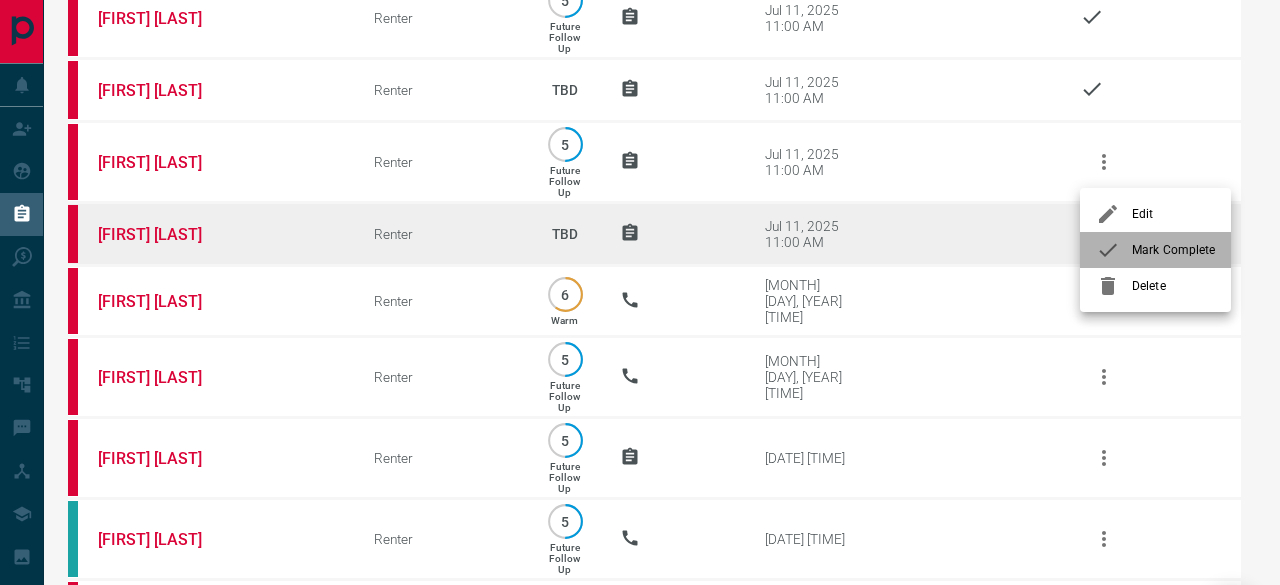 drag, startPoint x: 1138, startPoint y: 249, endPoint x: 756, endPoint y: 221, distance: 383.0248 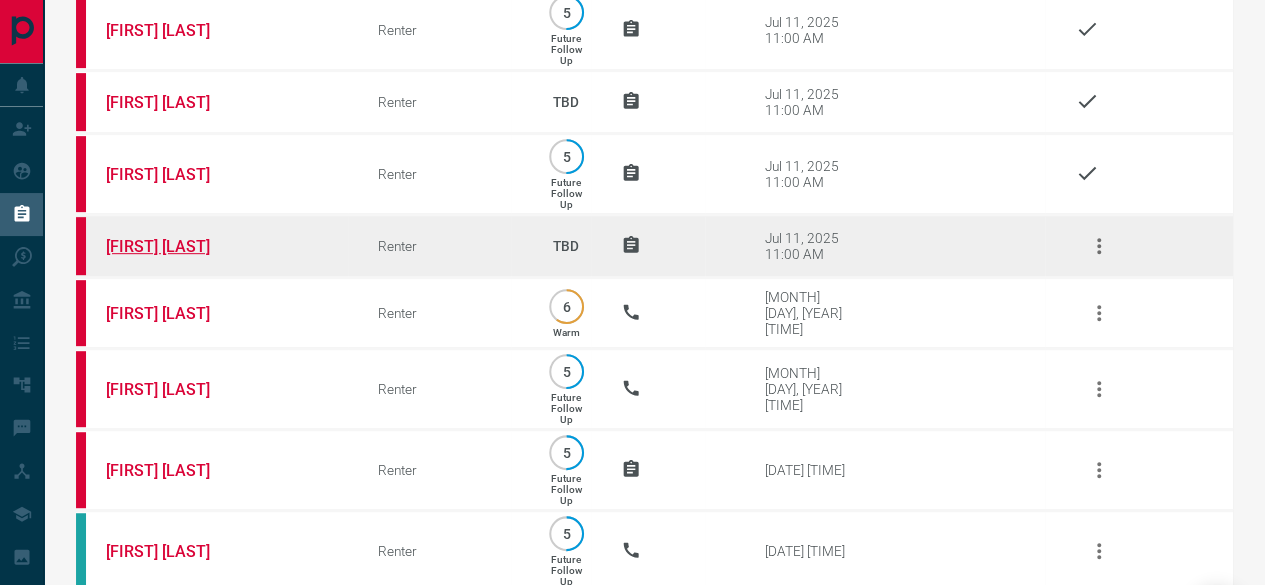 click on "[FIRST] [LAST]" at bounding box center [181, 246] 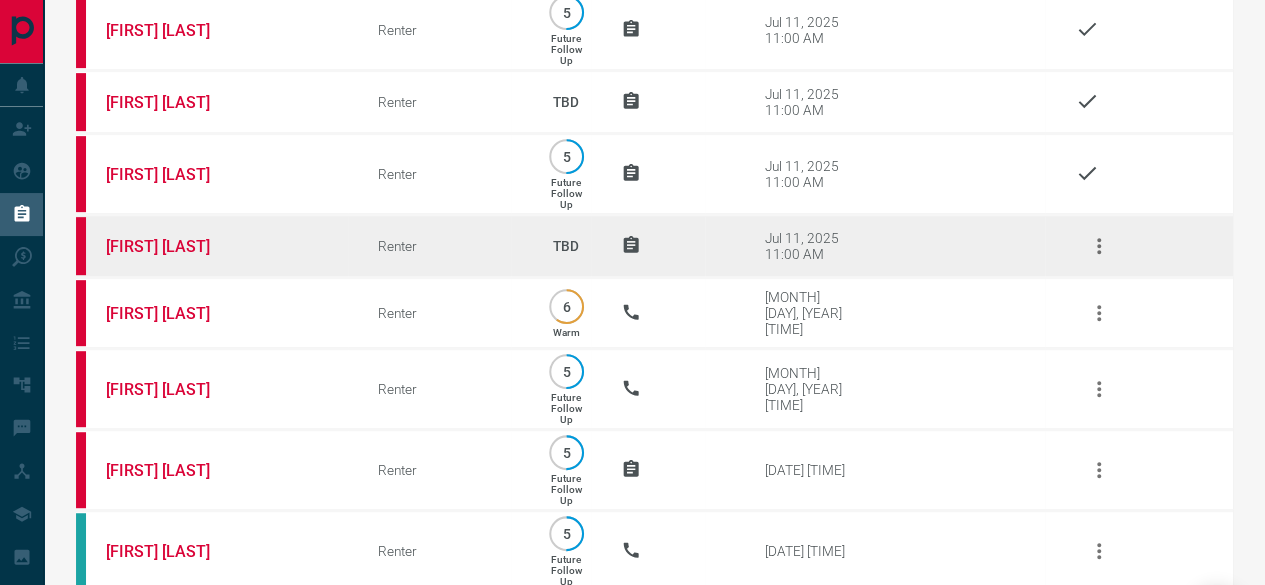 click 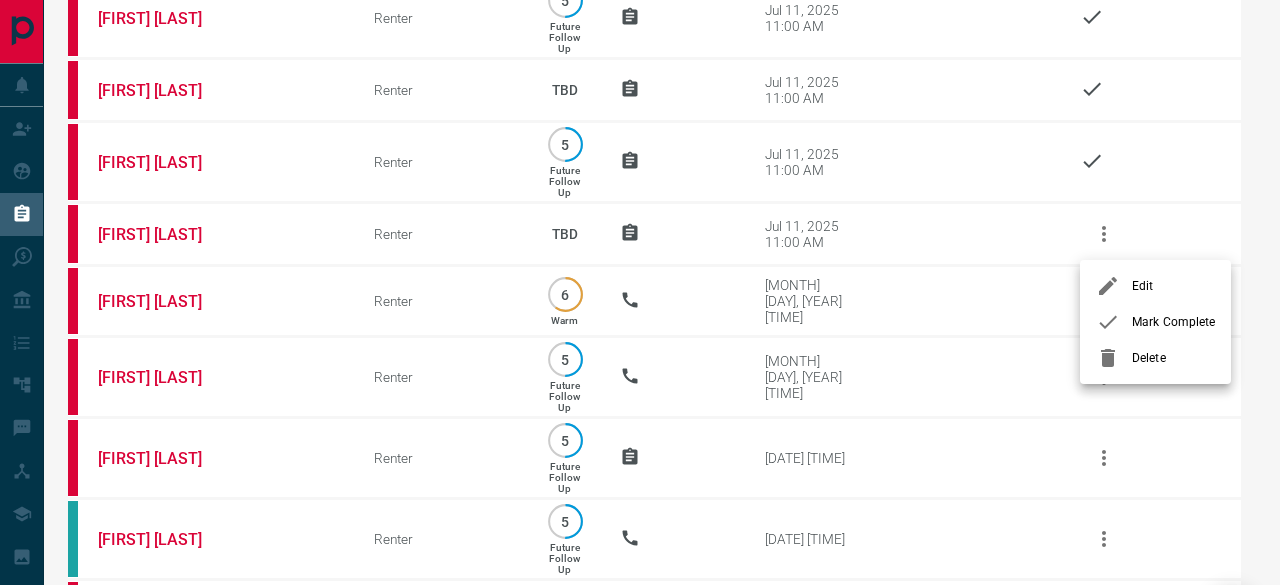 click at bounding box center [1114, 322] 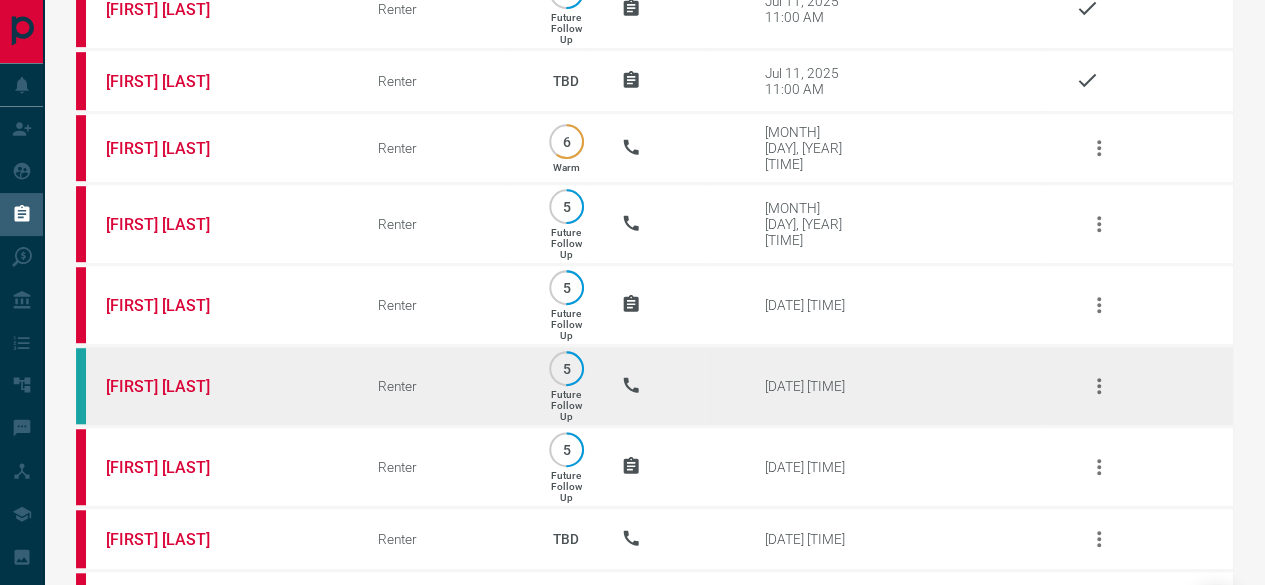 scroll, scrollTop: 600, scrollLeft: 0, axis: vertical 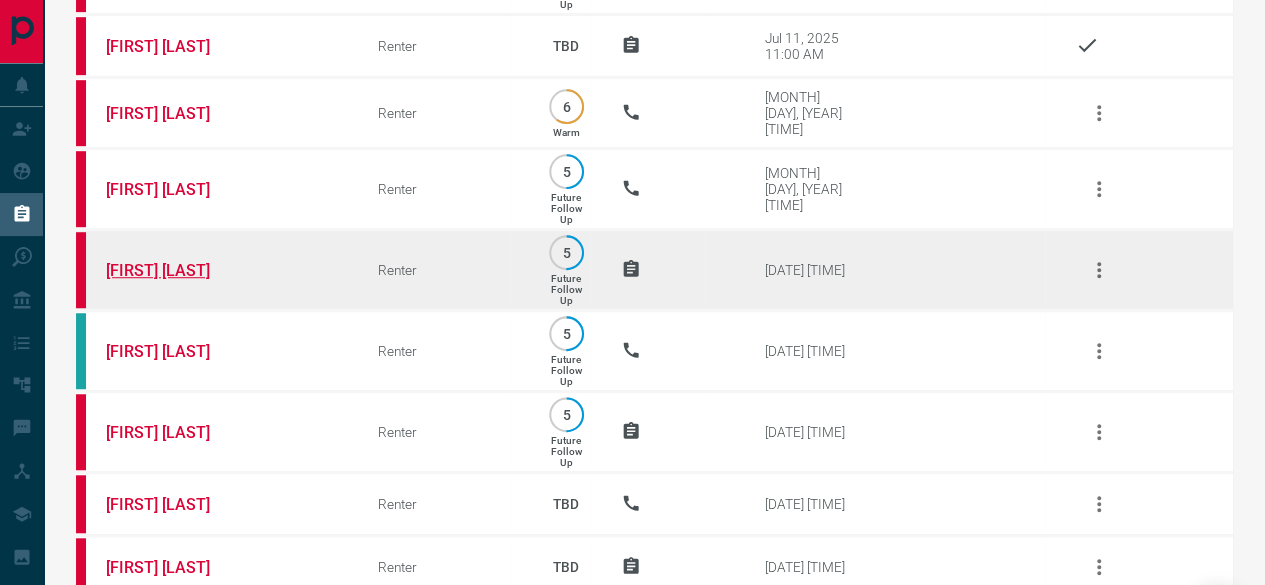 click on "[FIRST] [LAST]" at bounding box center [181, 270] 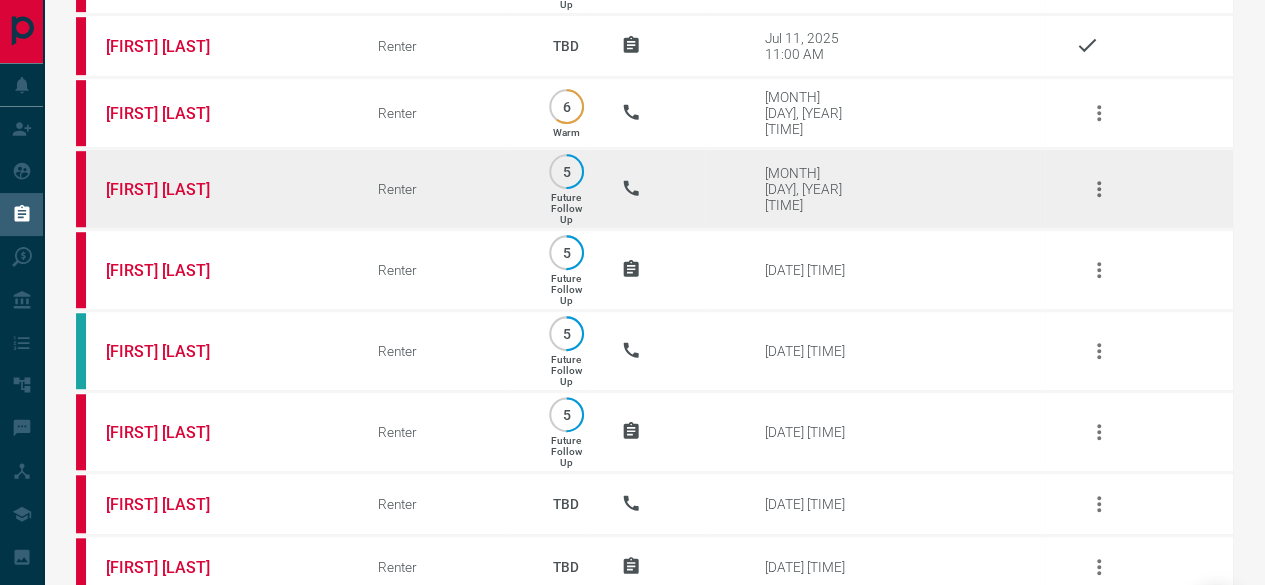 click 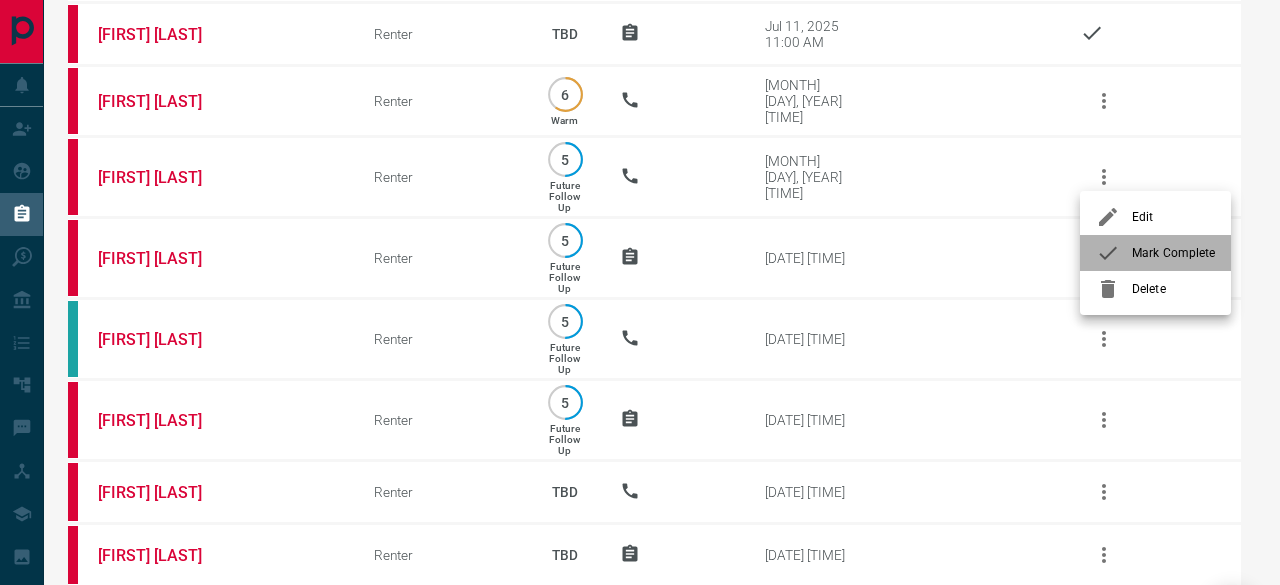 click on "Mark Complete" at bounding box center [1155, 253] 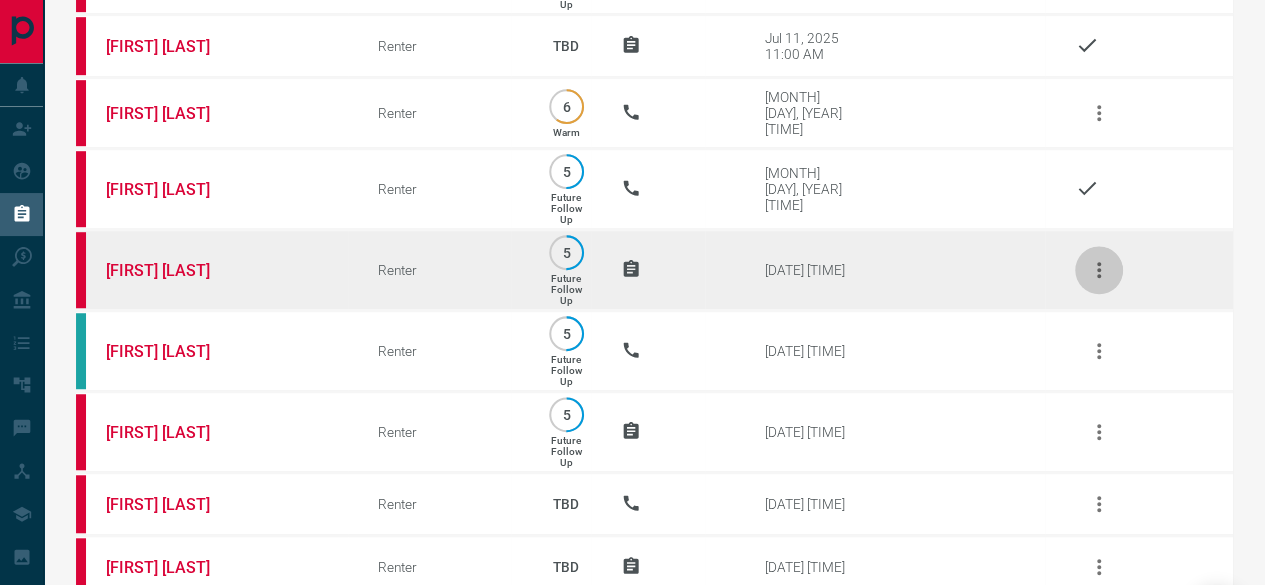 click 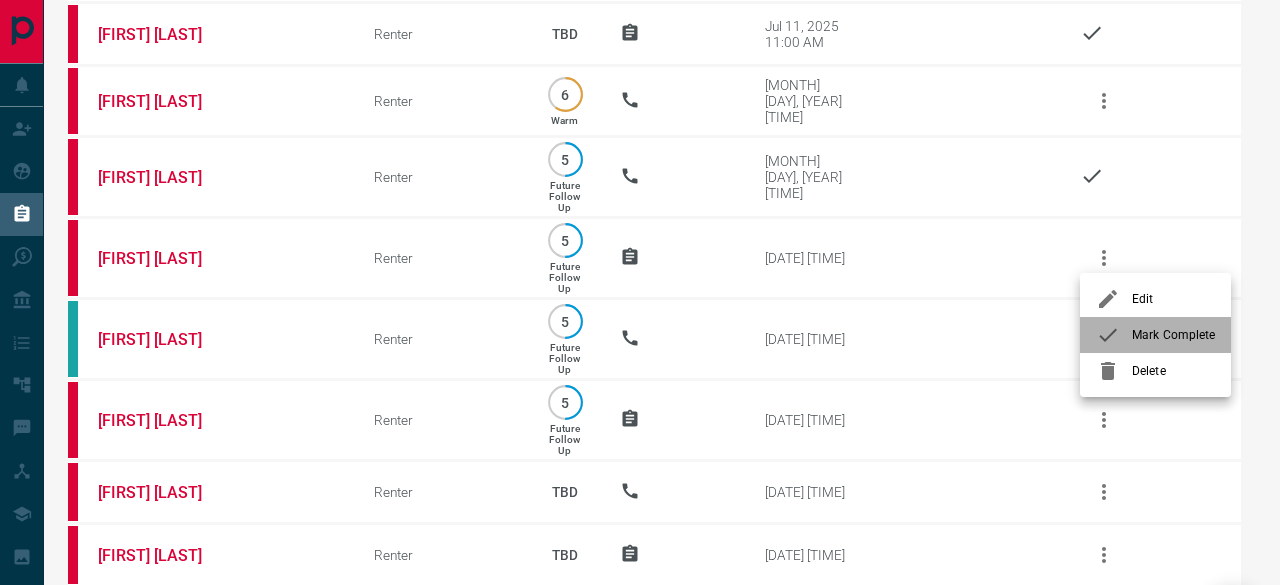 click at bounding box center (1114, 335) 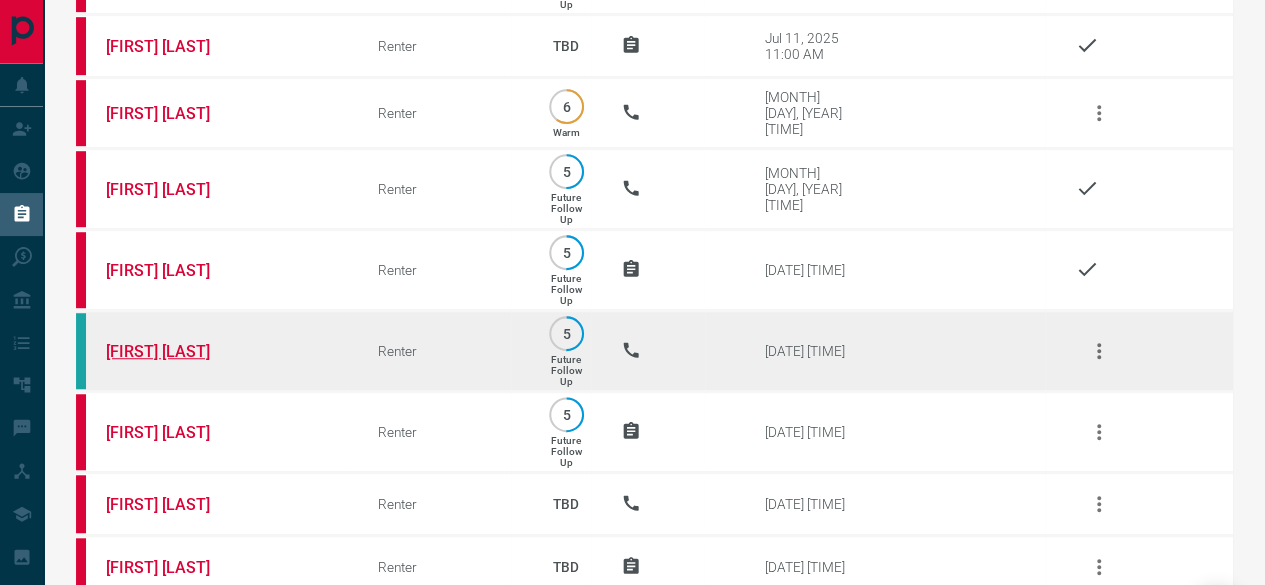 click on "[FIRST] [LAST]" at bounding box center [181, 351] 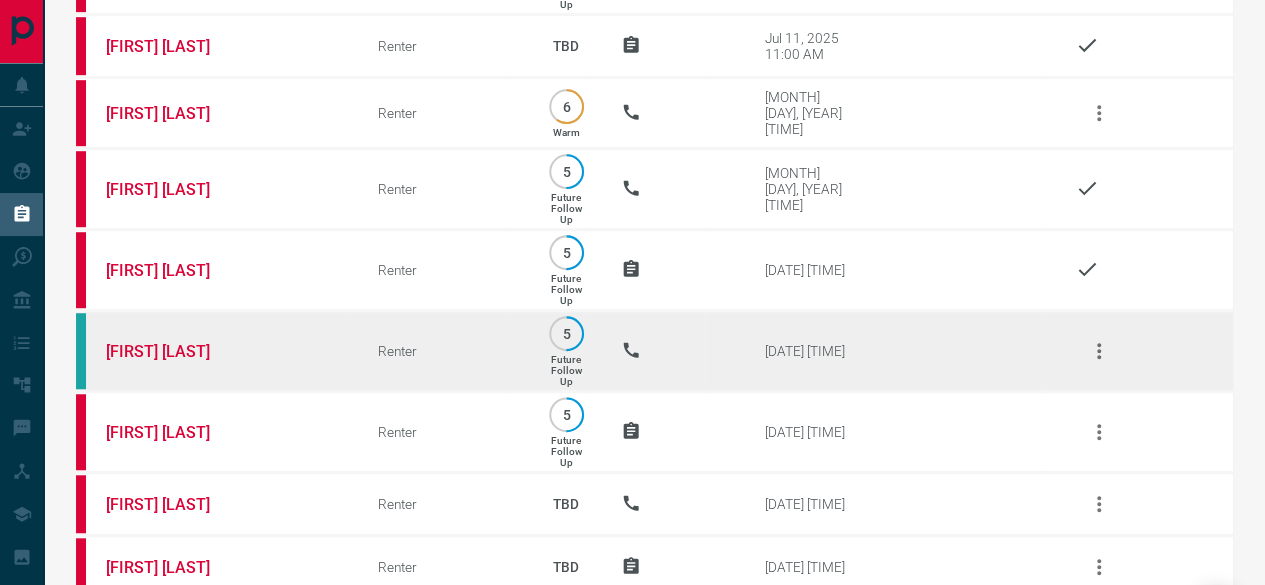 click 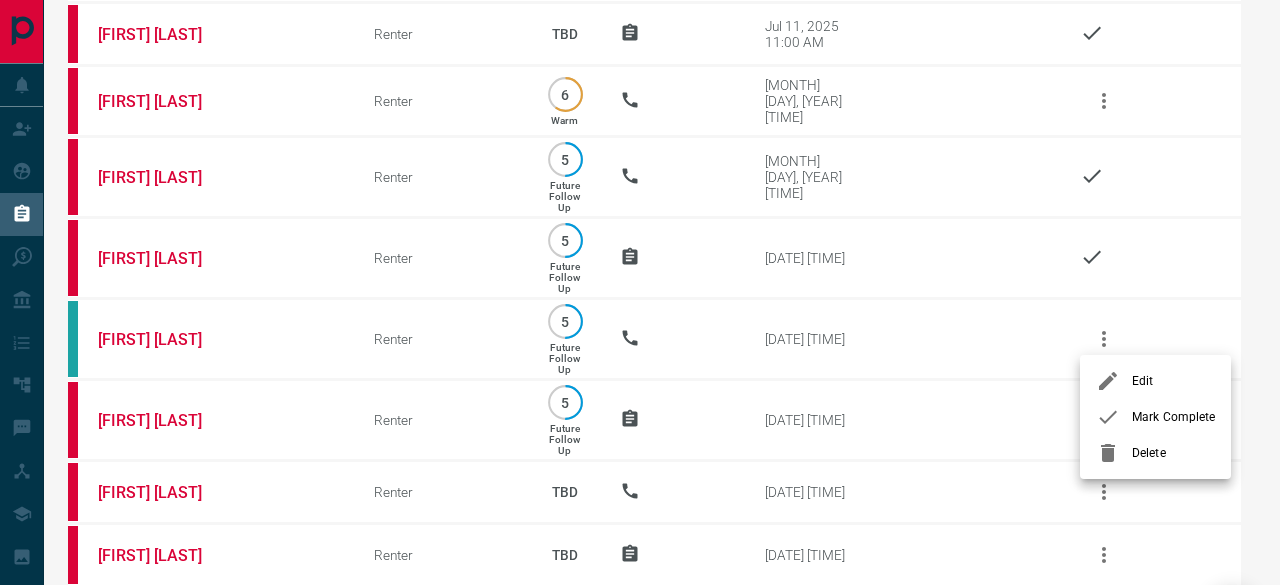 click on "Mark Complete" at bounding box center (1173, 417) 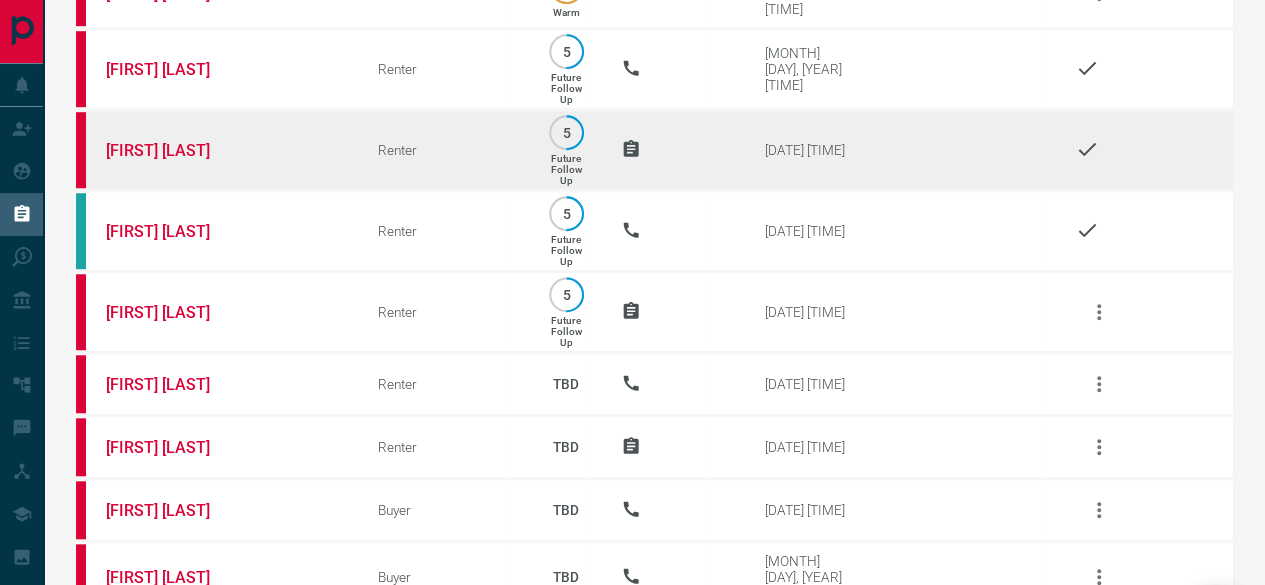 scroll, scrollTop: 800, scrollLeft: 0, axis: vertical 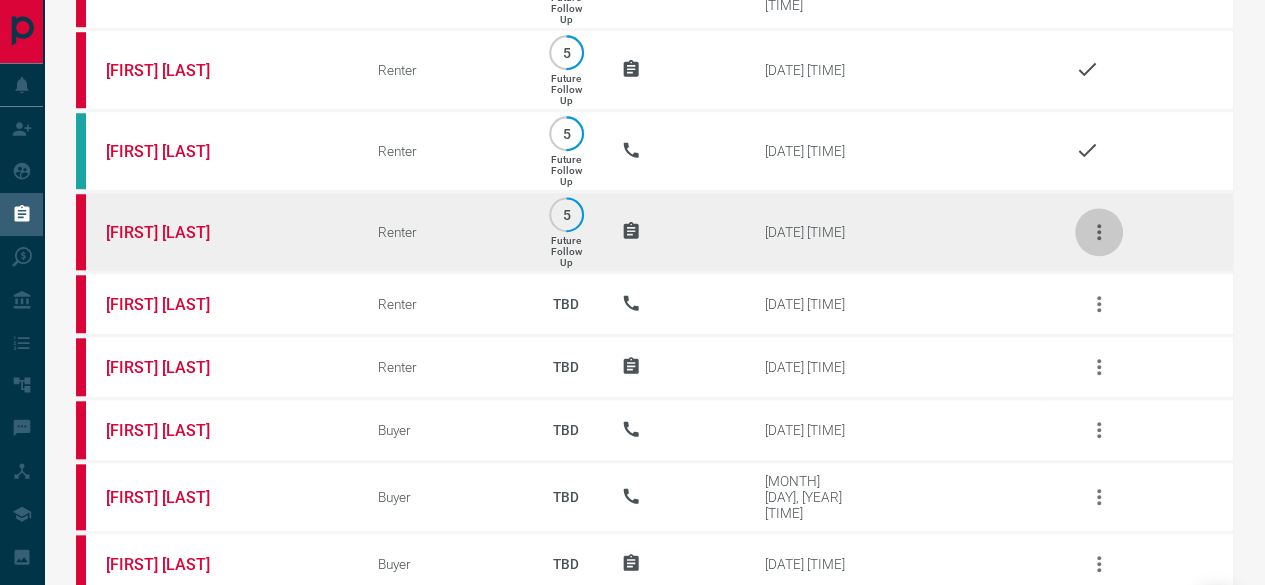 click 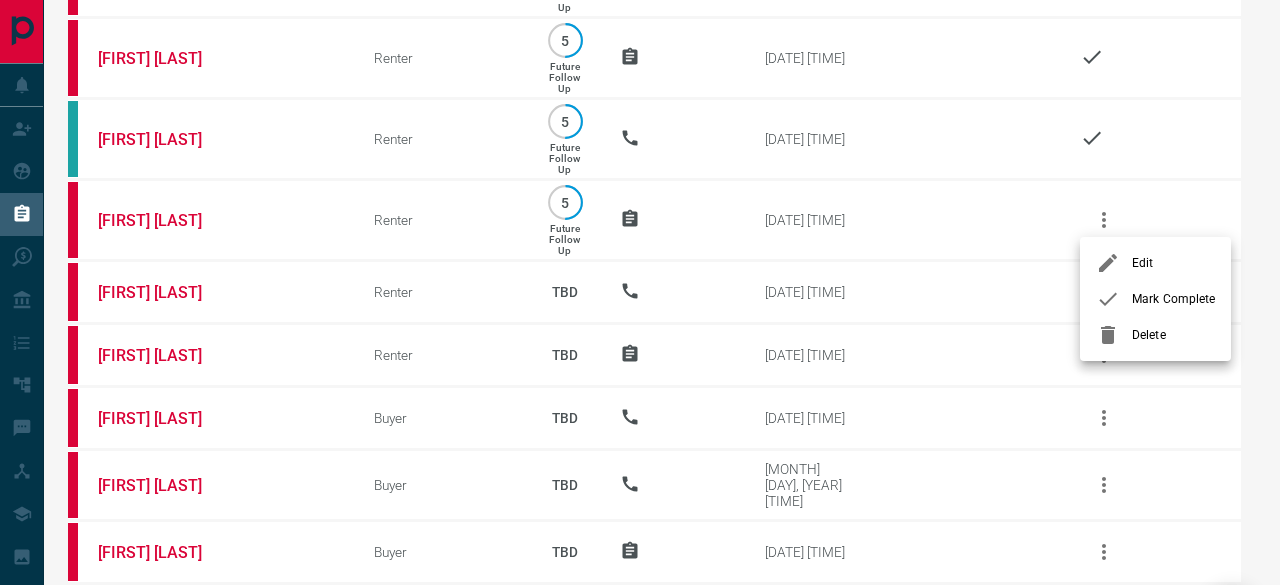 click at bounding box center (640, 292) 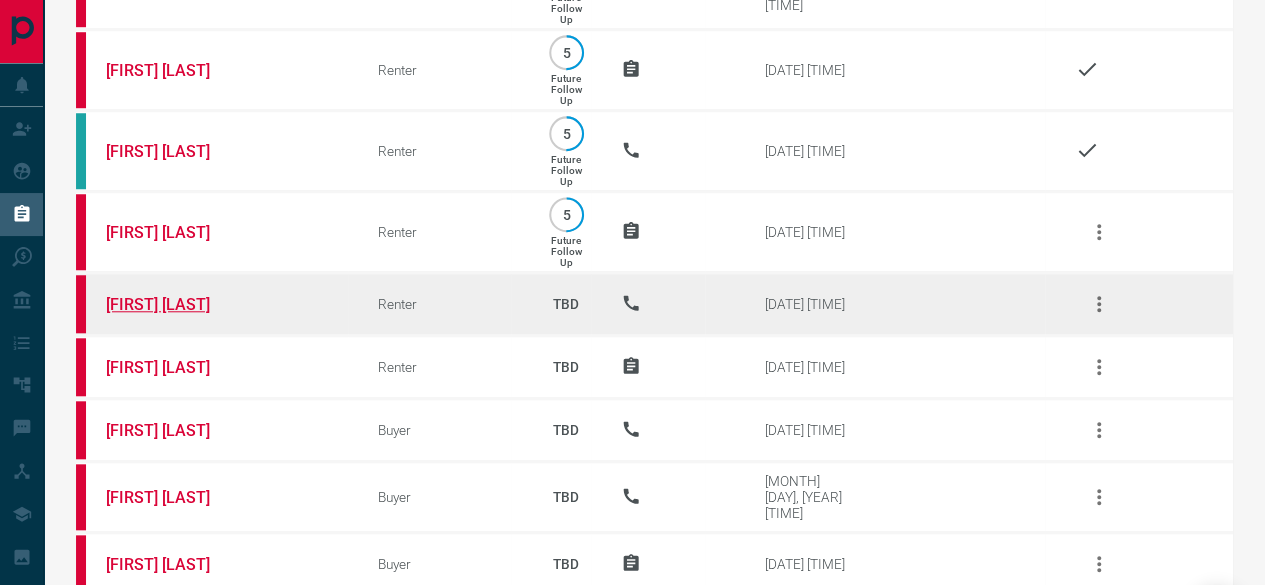 click on "[FIRST] [LAST]" at bounding box center (181, 304) 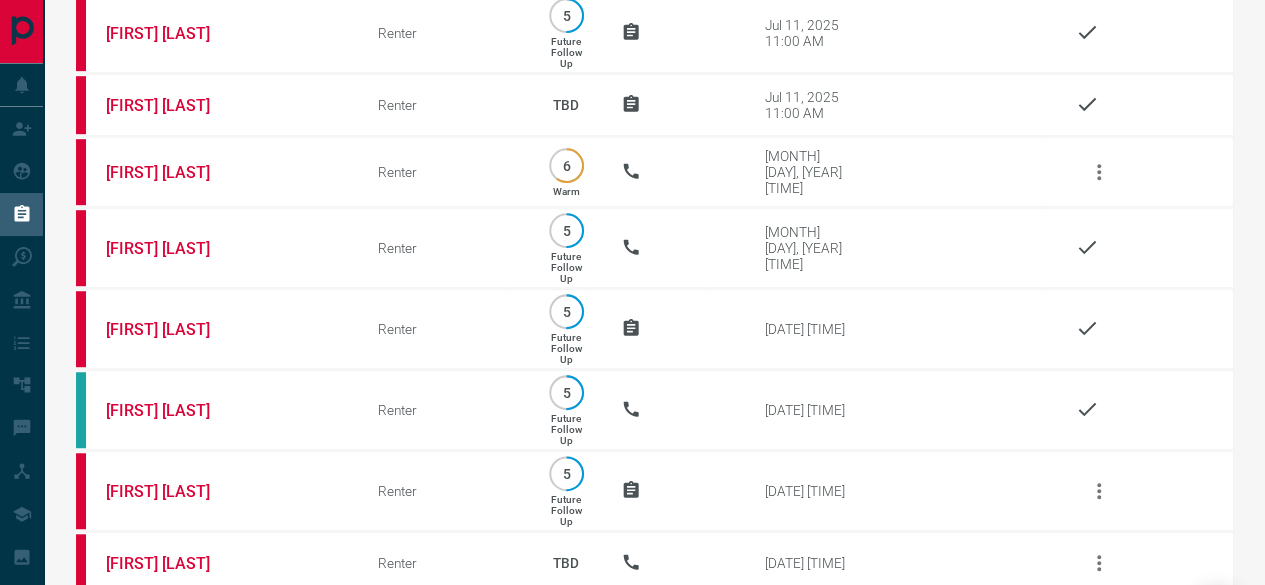 scroll, scrollTop: 0, scrollLeft: 0, axis: both 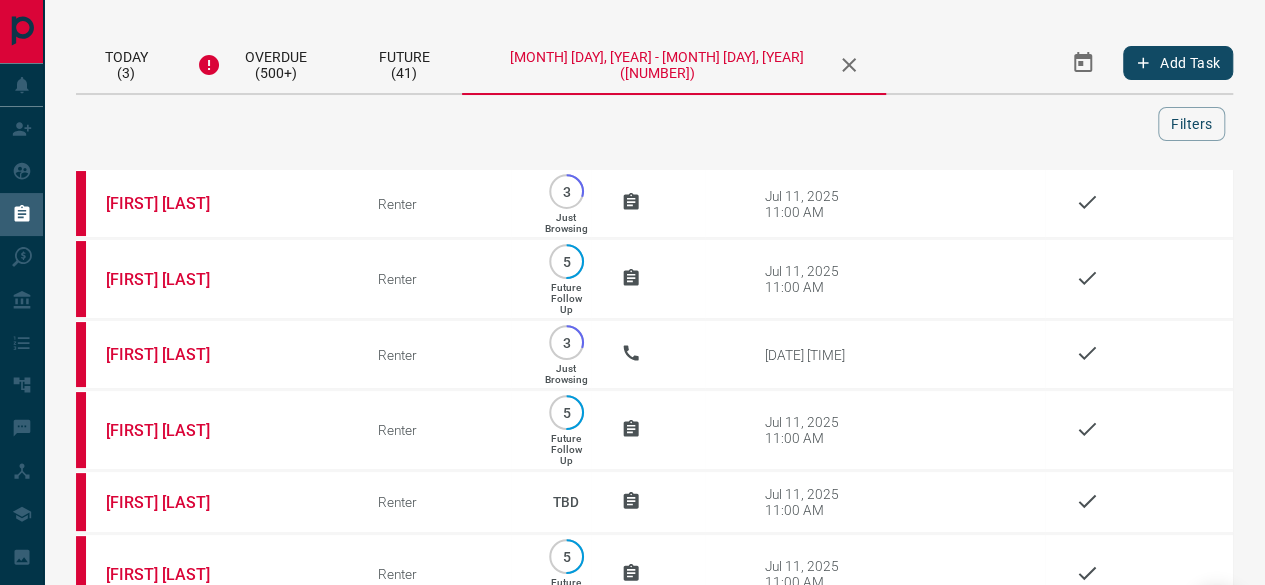 click 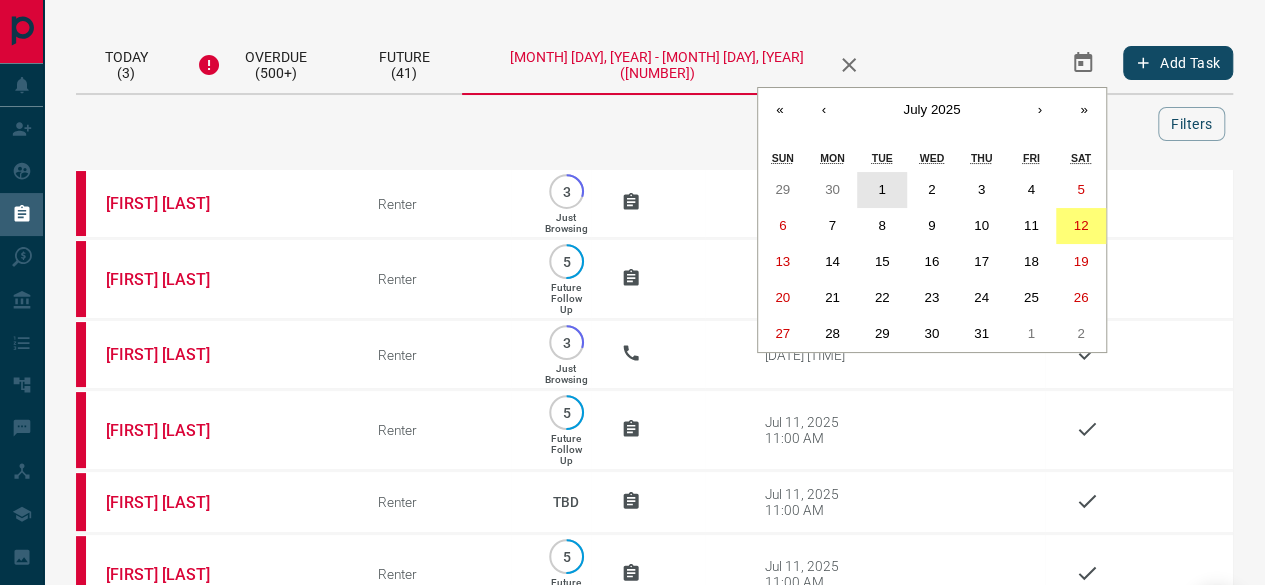 click on "1" at bounding box center (882, 190) 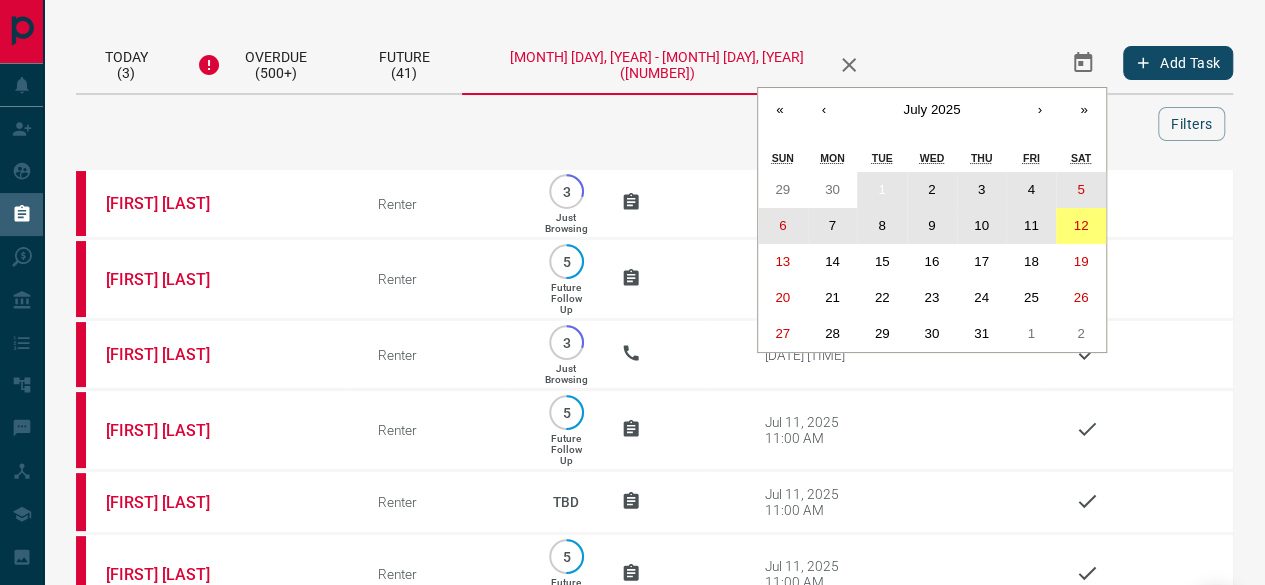 click on "11" at bounding box center [1031, 225] 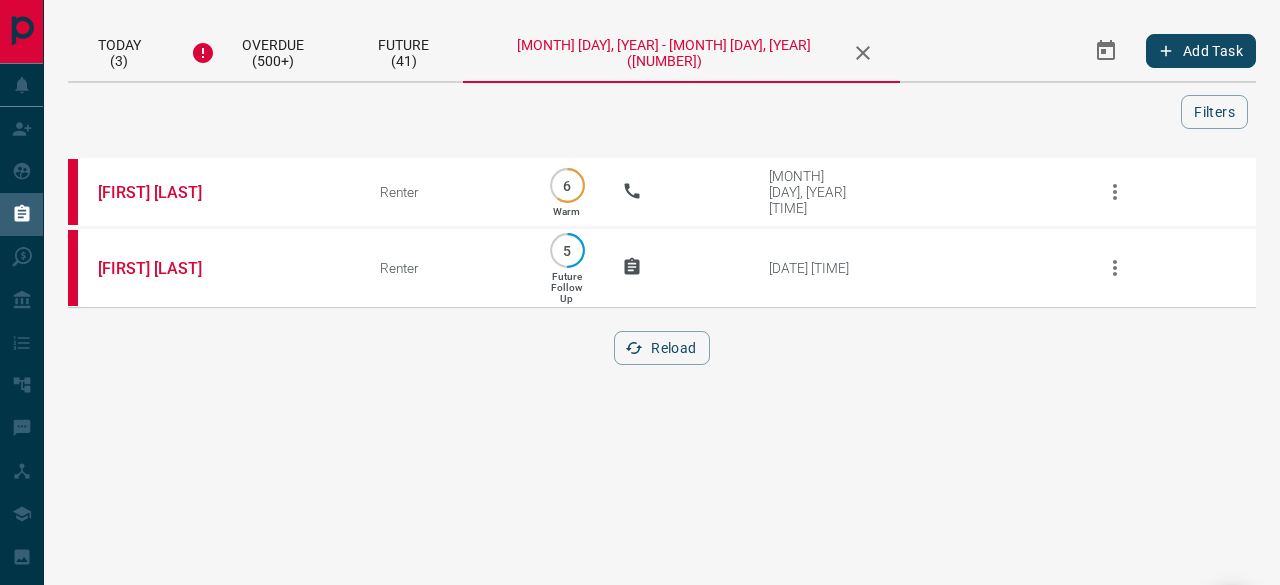 drag, startPoint x: 752, startPoint y: 52, endPoint x: 296, endPoint y: 53, distance: 456.0011 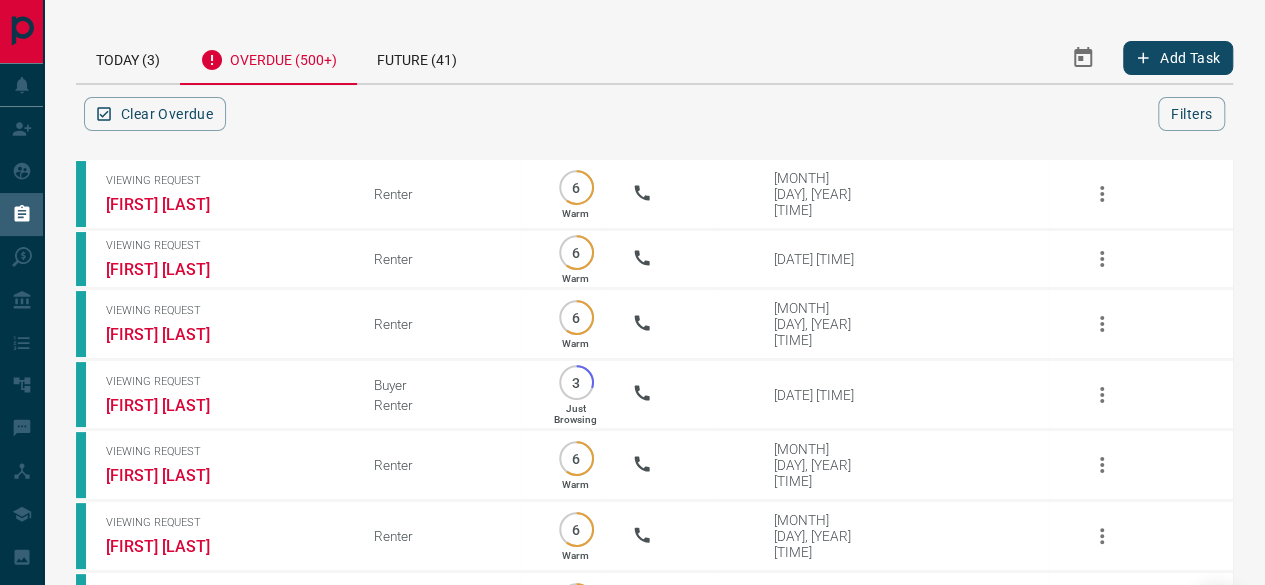 click on "Overdue (500+)" at bounding box center [268, 58] 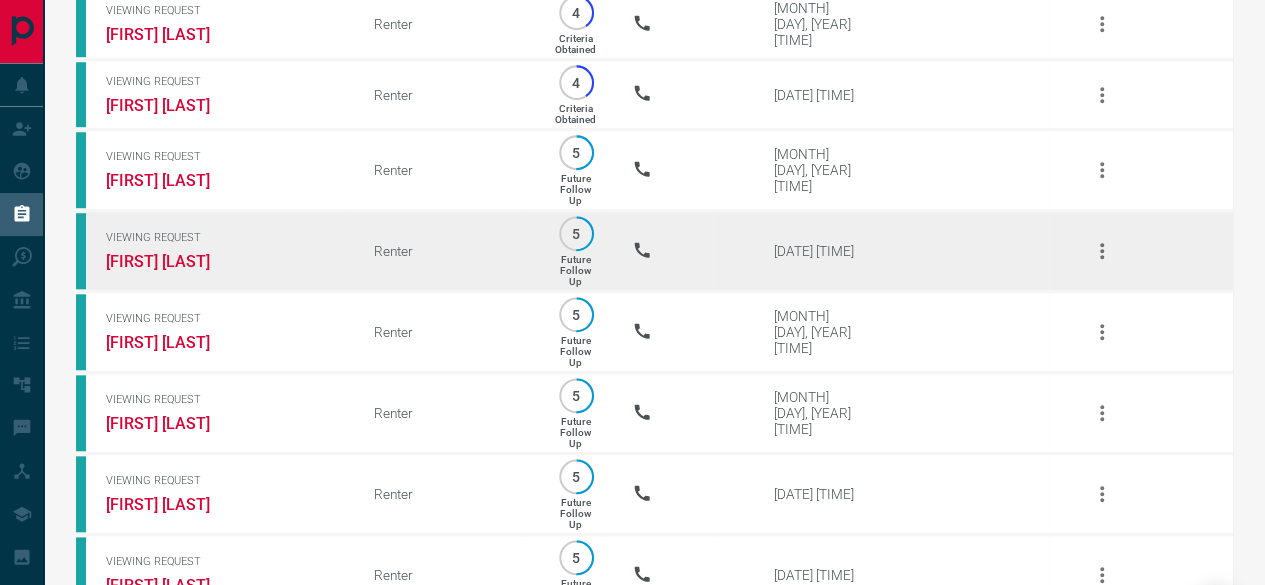 scroll, scrollTop: 2000, scrollLeft: 0, axis: vertical 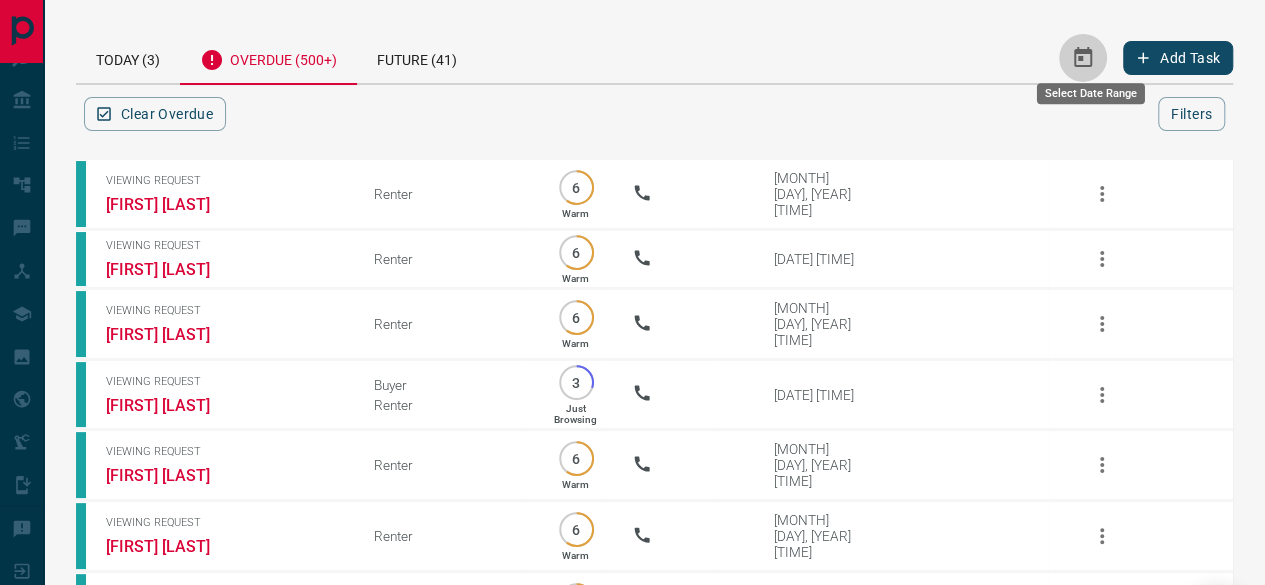 click at bounding box center (1083, 58) 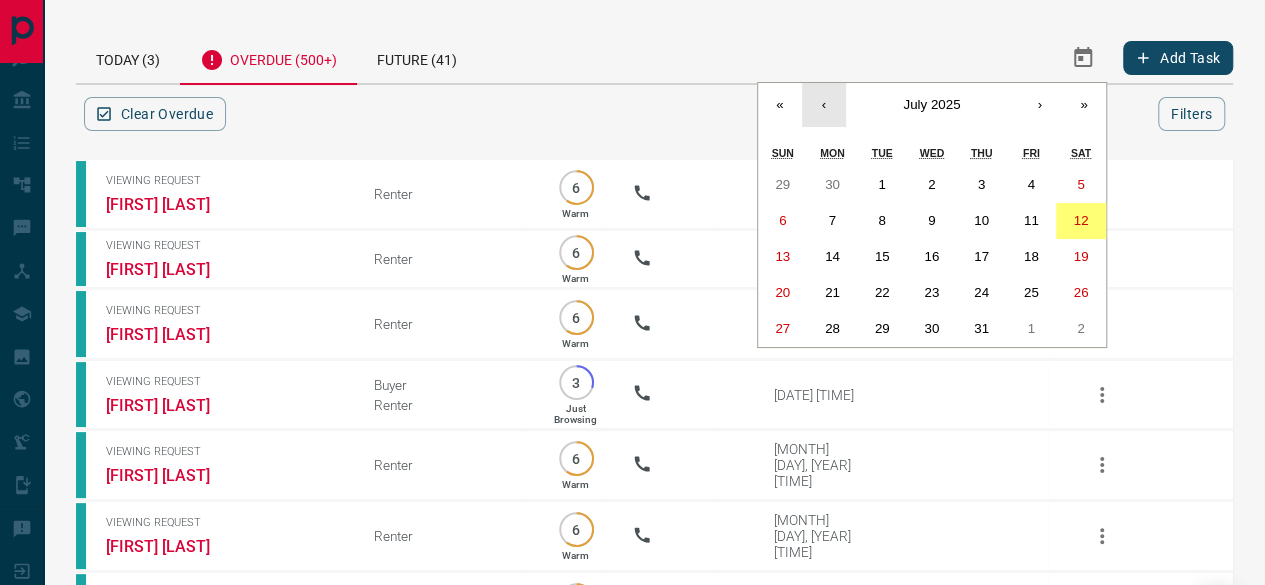 click on "‹" at bounding box center (824, 105) 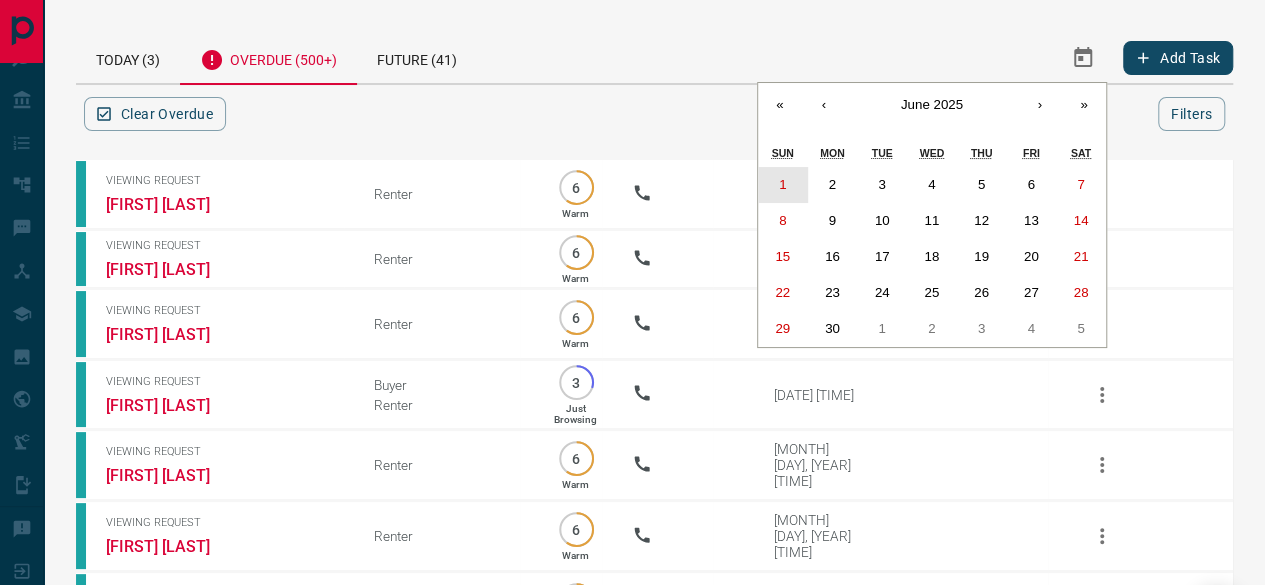 click on "1" at bounding box center (783, 185) 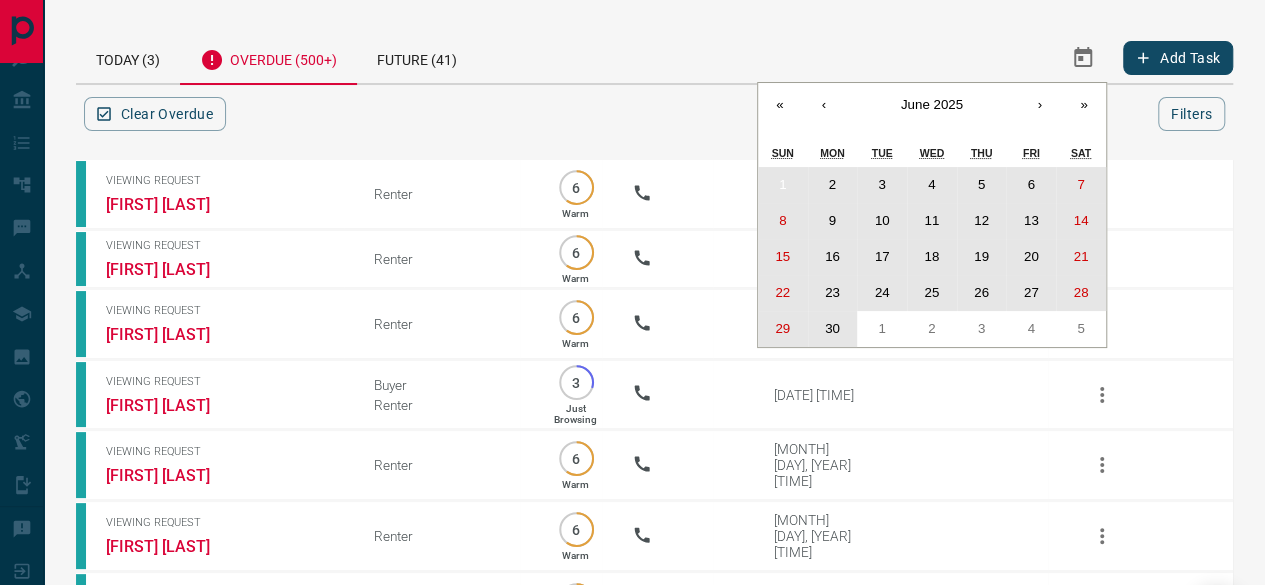 click on "30" at bounding box center [832, 328] 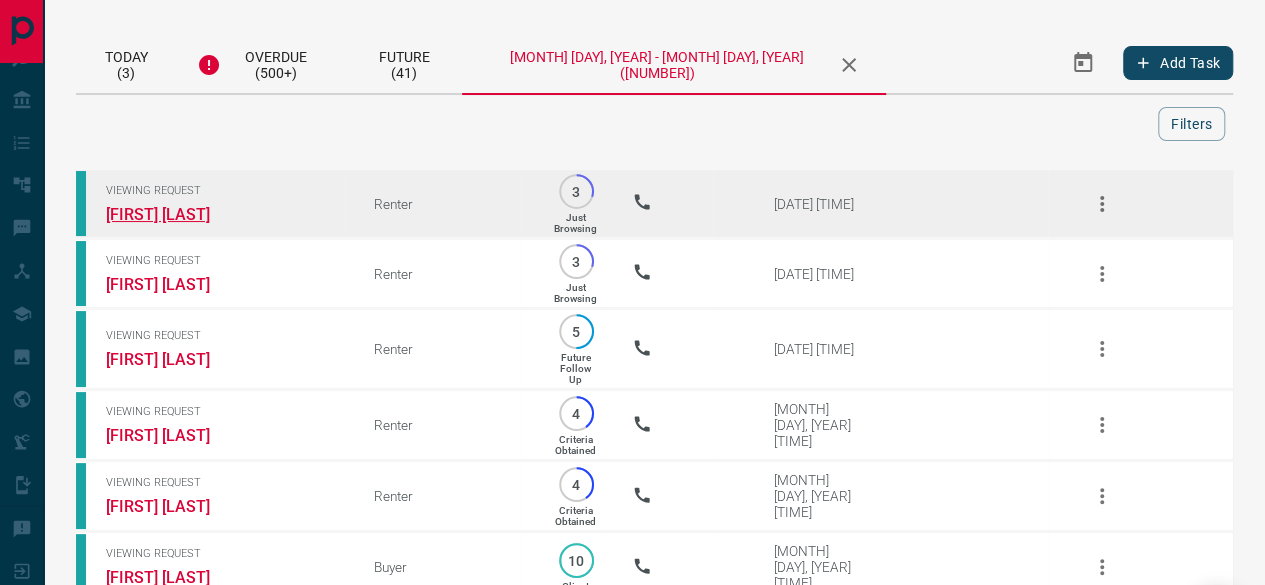 click on "[FIRST] [LAST]" at bounding box center [181, 214] 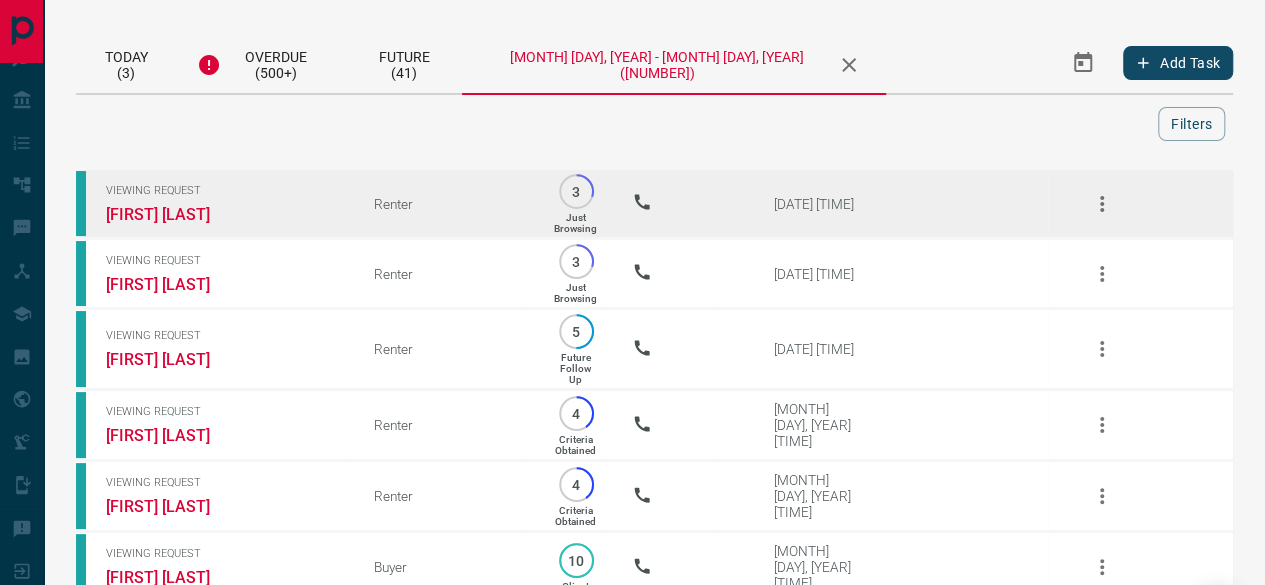 click 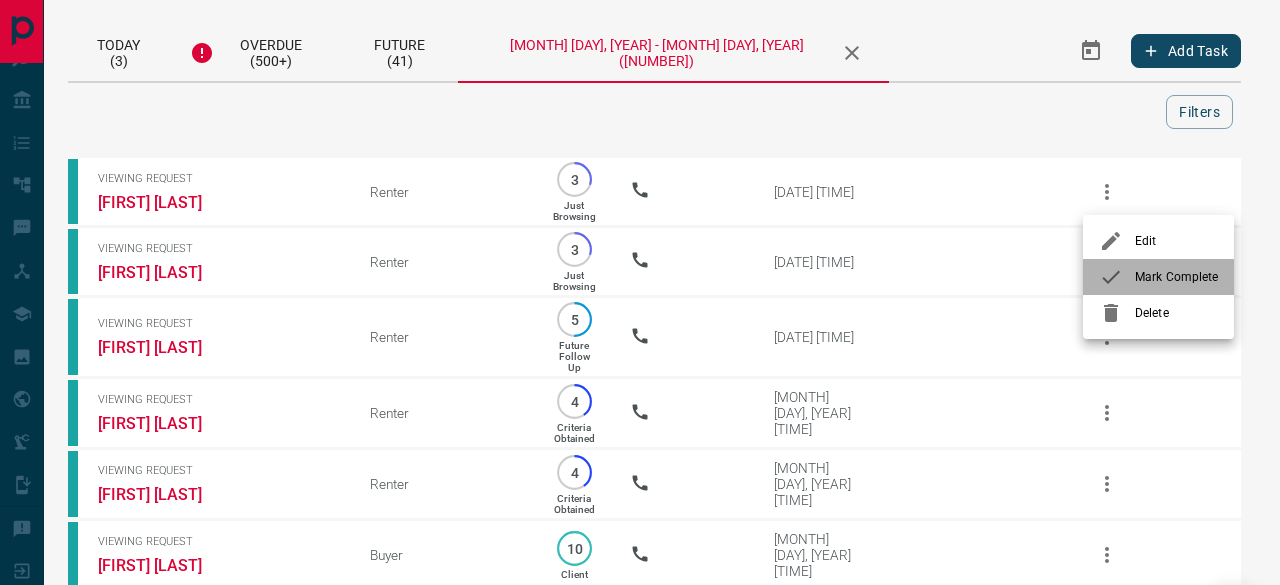 click on "Mark Complete" at bounding box center [1176, 277] 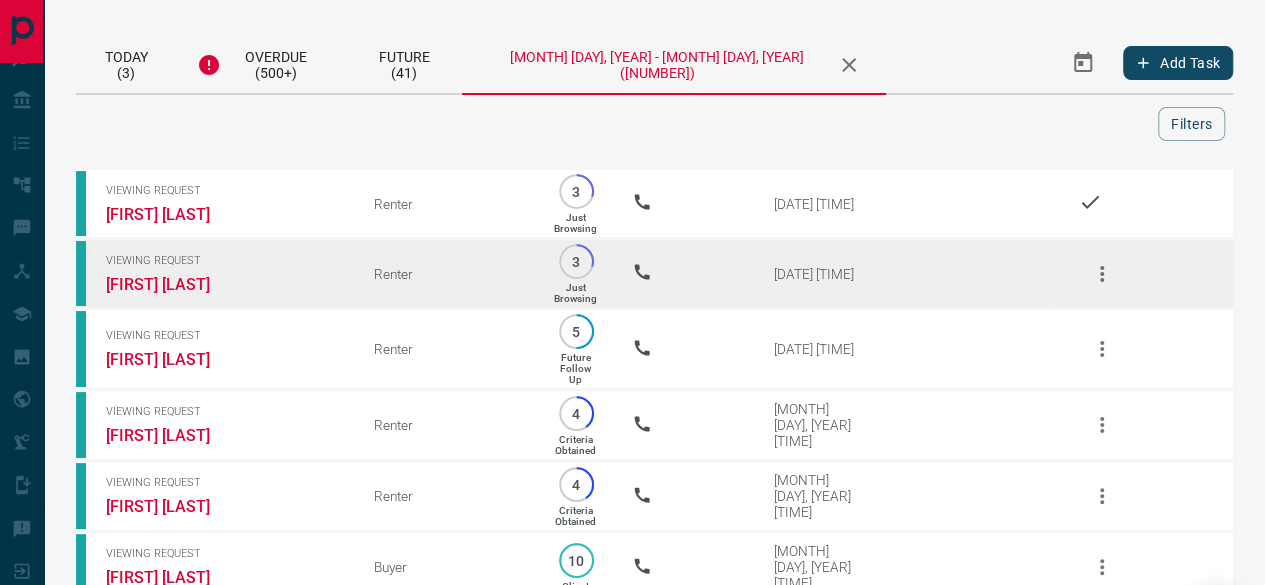 click 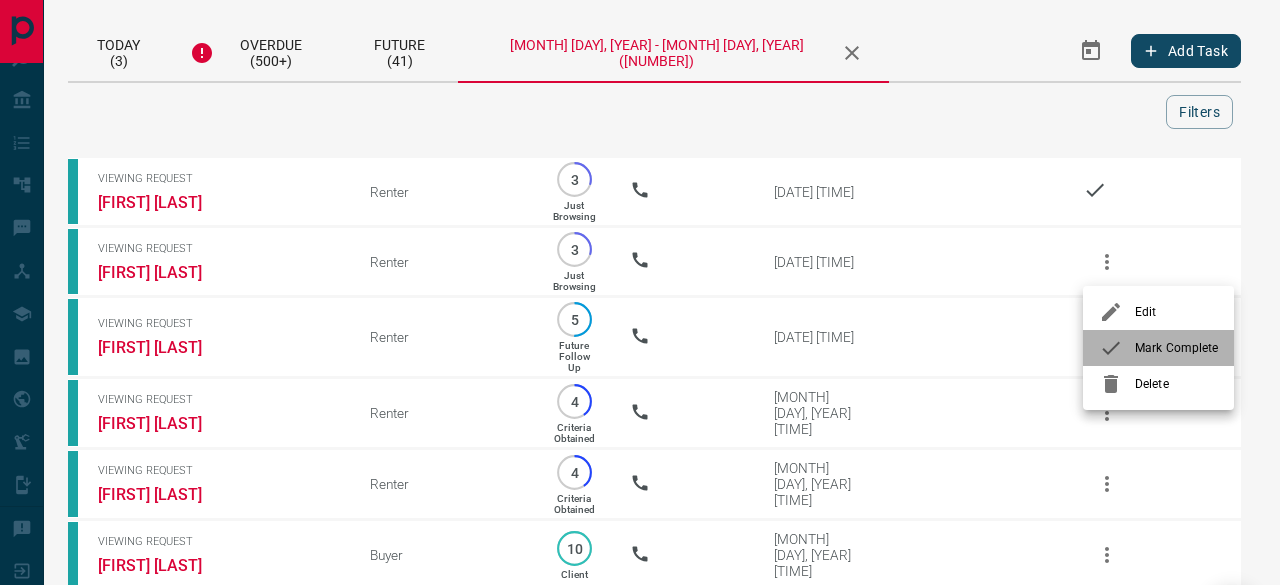 click on "Mark Complete" at bounding box center (1176, 348) 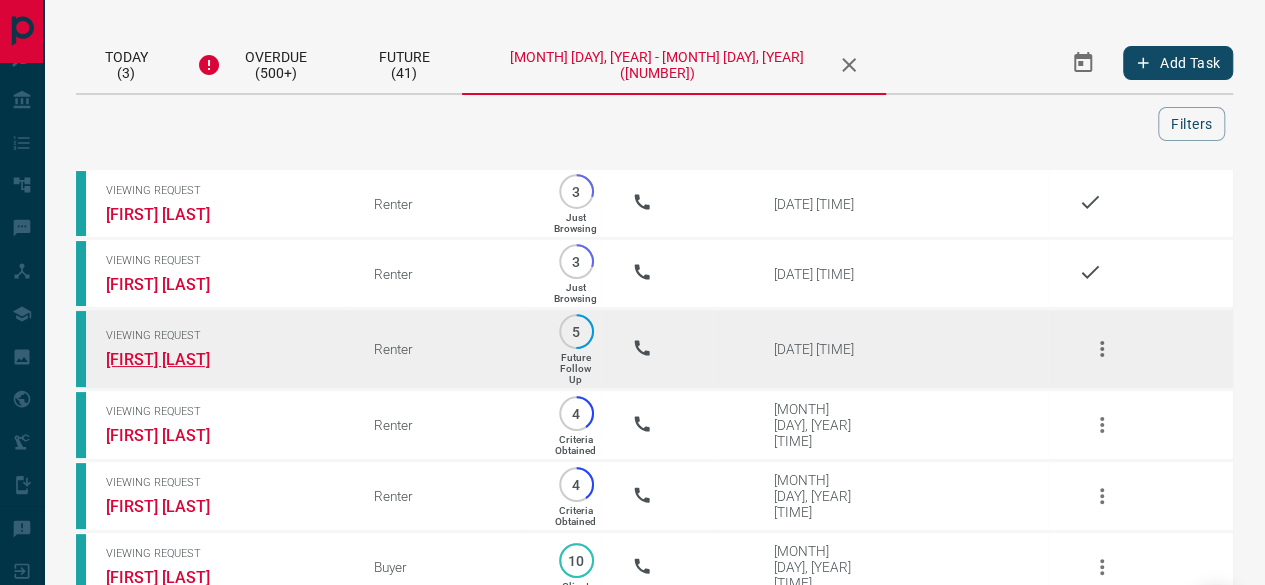 click on "[FIRST] [LAST]" at bounding box center (181, 359) 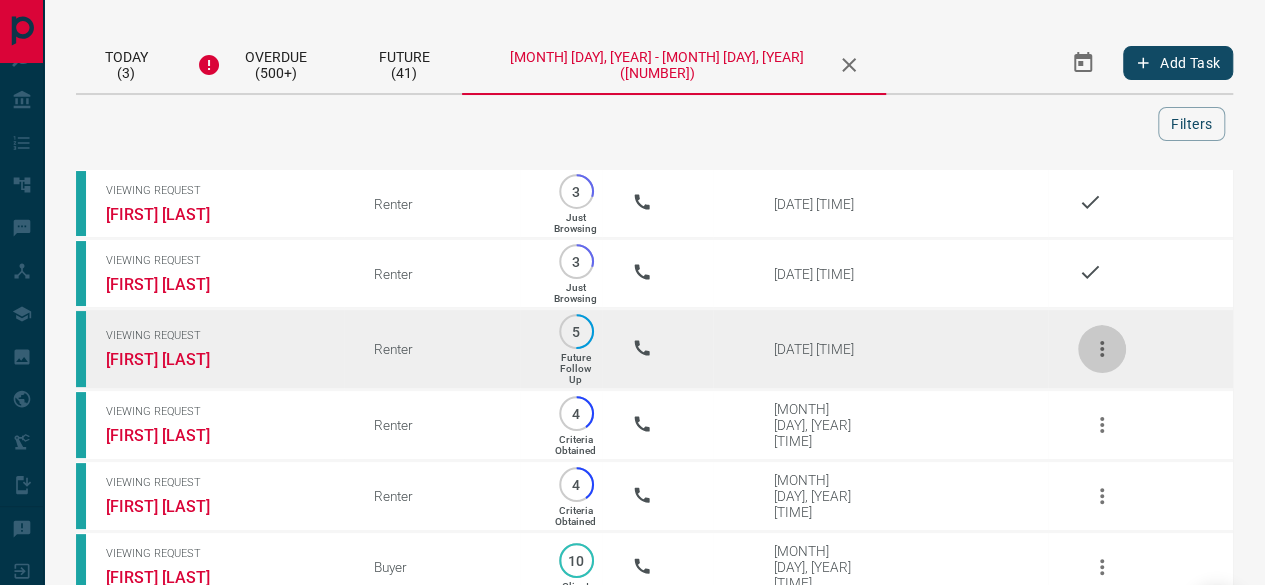 click 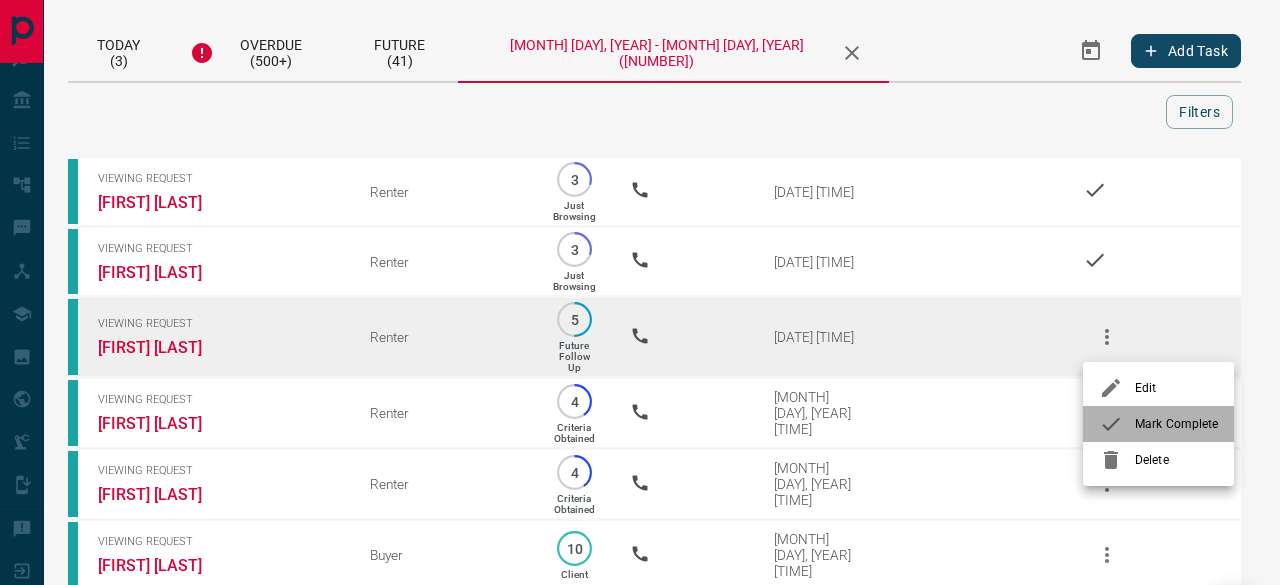 drag, startPoint x: 1149, startPoint y: 427, endPoint x: 946, endPoint y: 363, distance: 212.84972 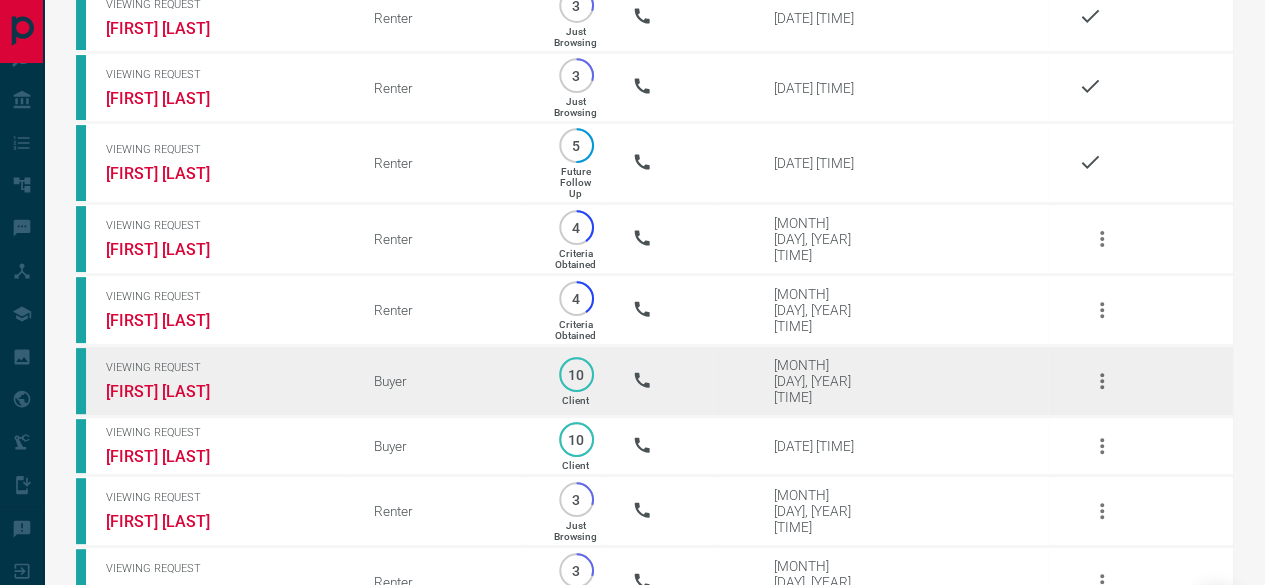 scroll, scrollTop: 200, scrollLeft: 0, axis: vertical 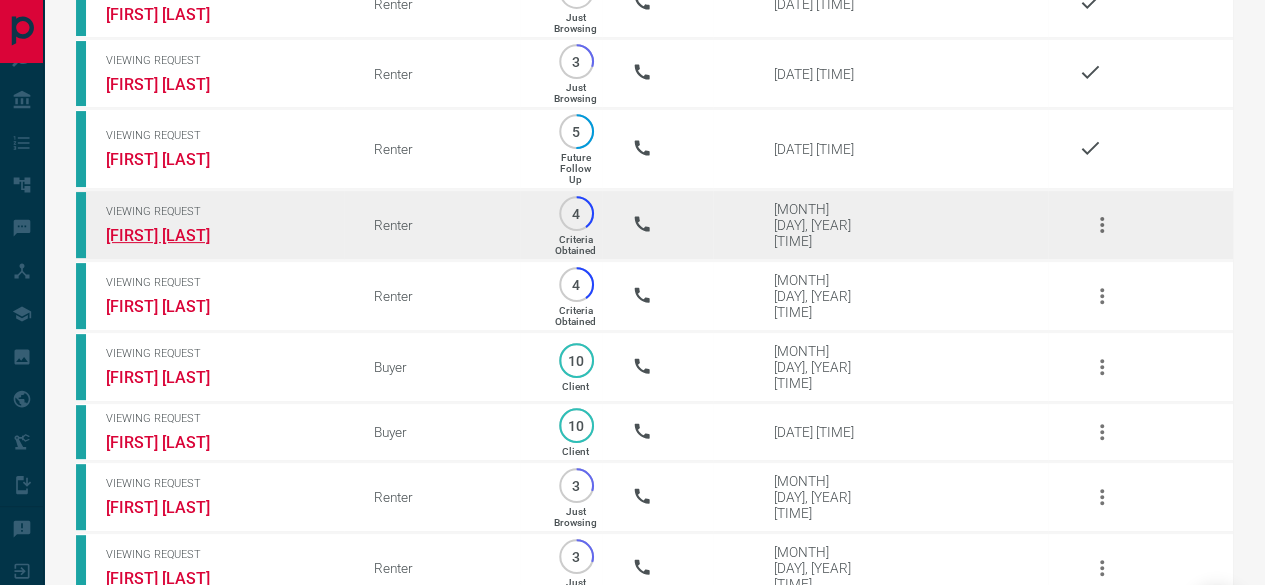 click on "[FIRST] [LAST]" at bounding box center (181, 235) 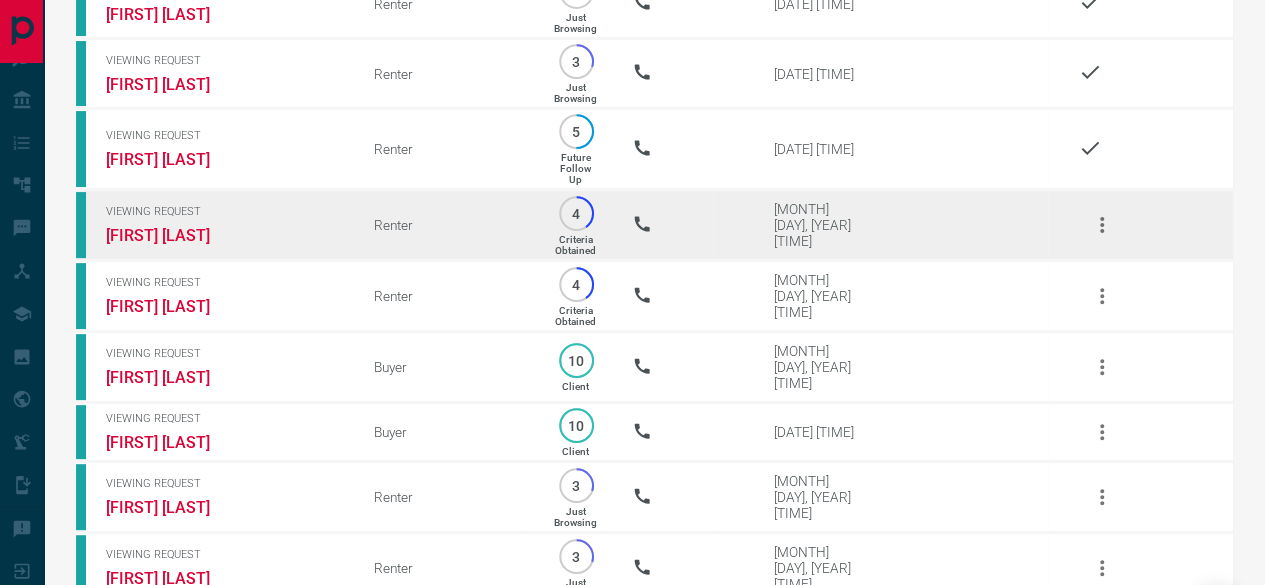 click at bounding box center [1102, 225] 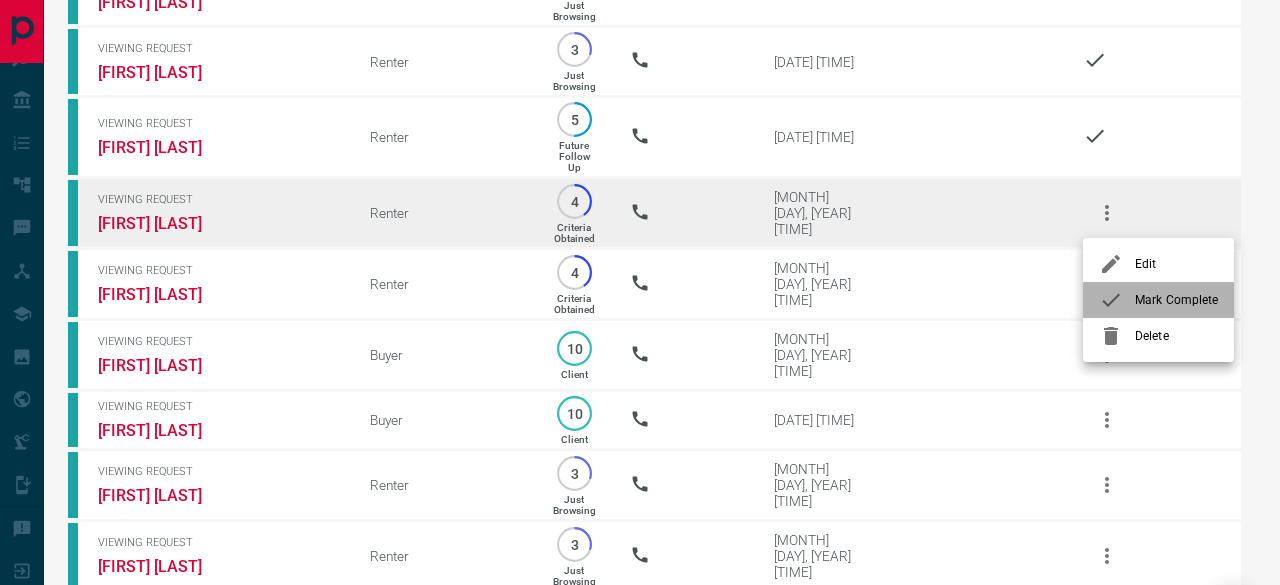 drag, startPoint x: 1159, startPoint y: 310, endPoint x: 806, endPoint y: 200, distance: 369.7418 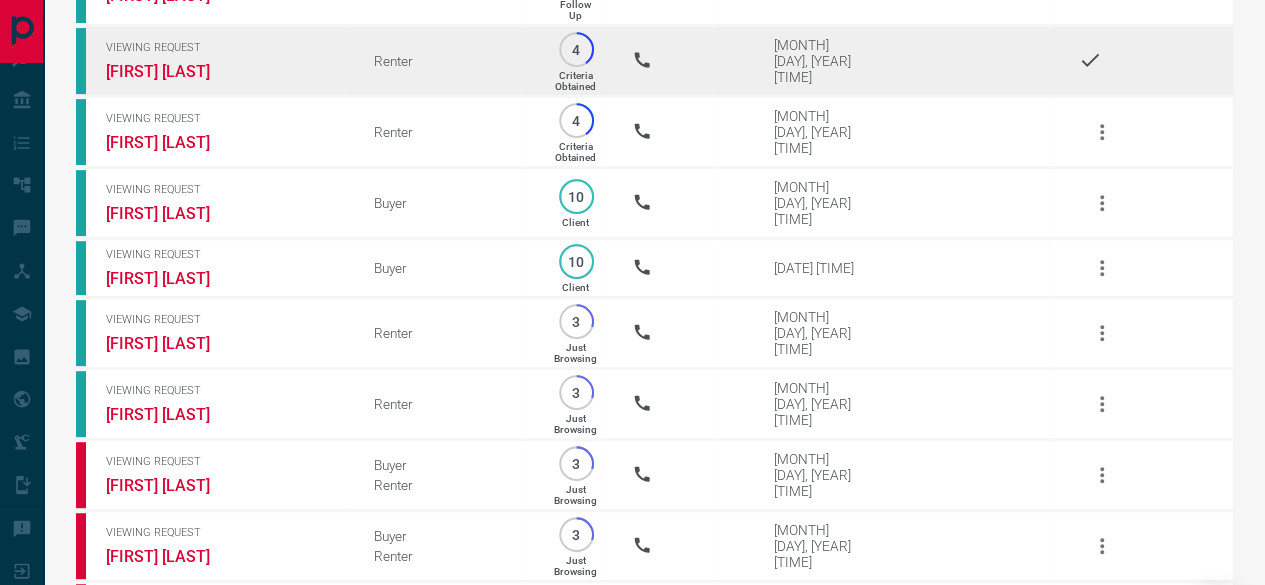 scroll, scrollTop: 400, scrollLeft: 0, axis: vertical 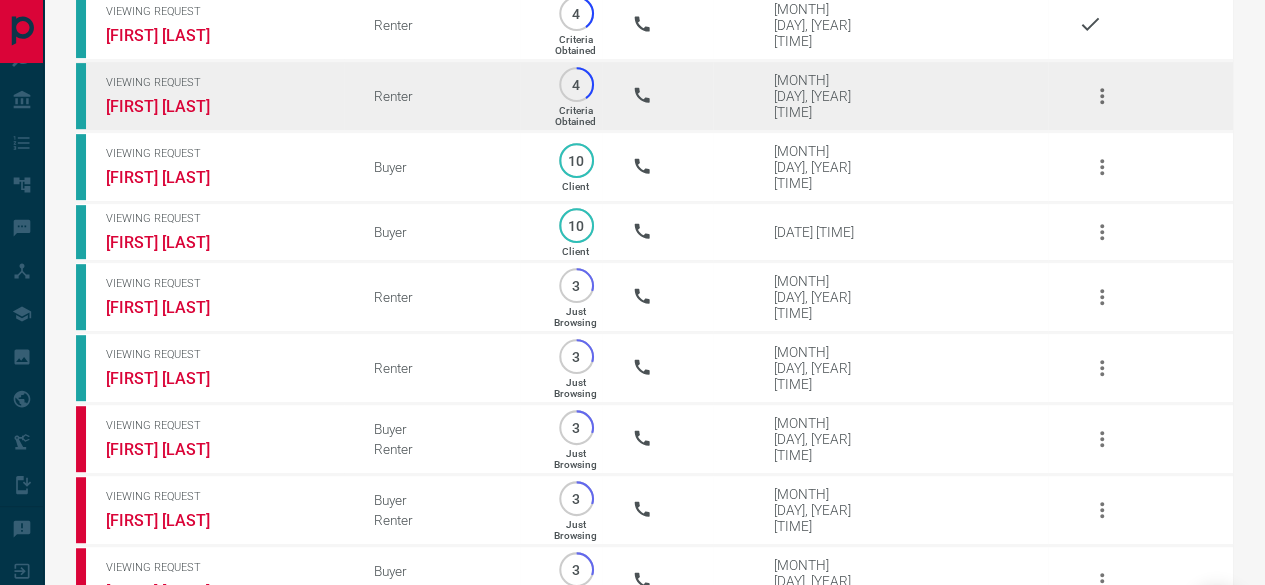 click 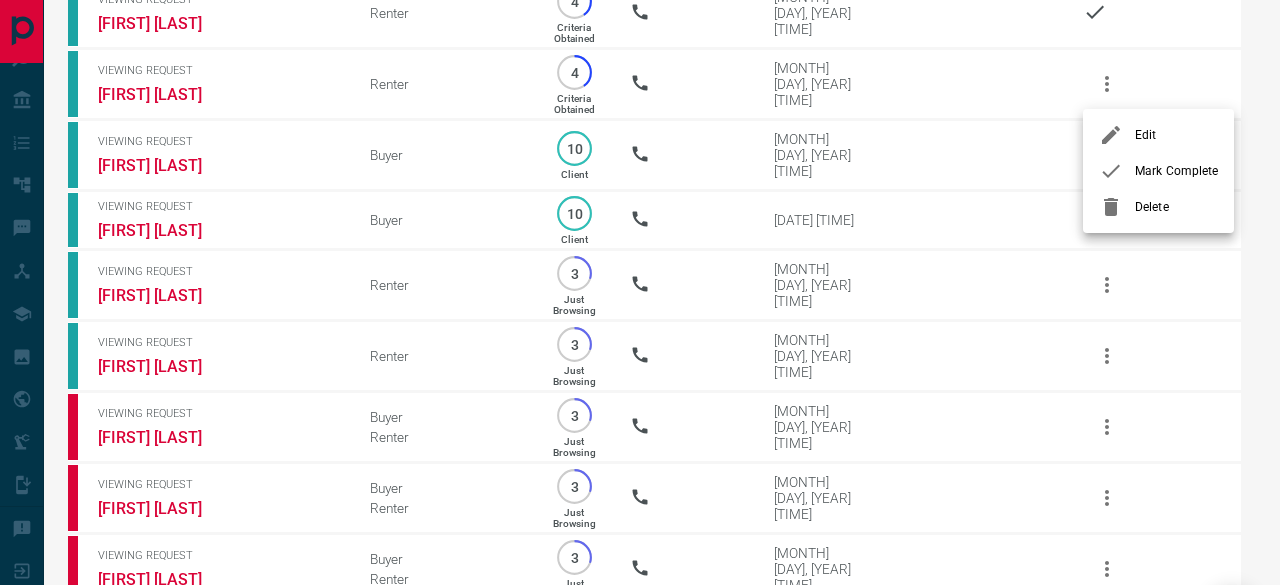 click on "Mark Complete" at bounding box center (1176, 171) 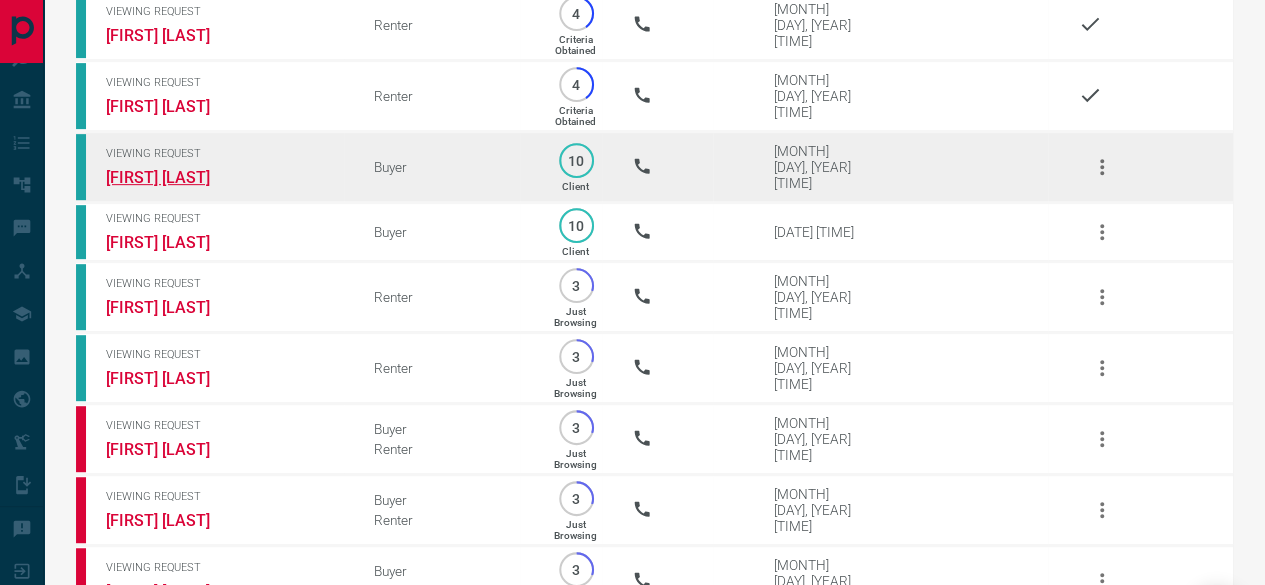 click on "[FIRST] [LAST]" at bounding box center [181, 177] 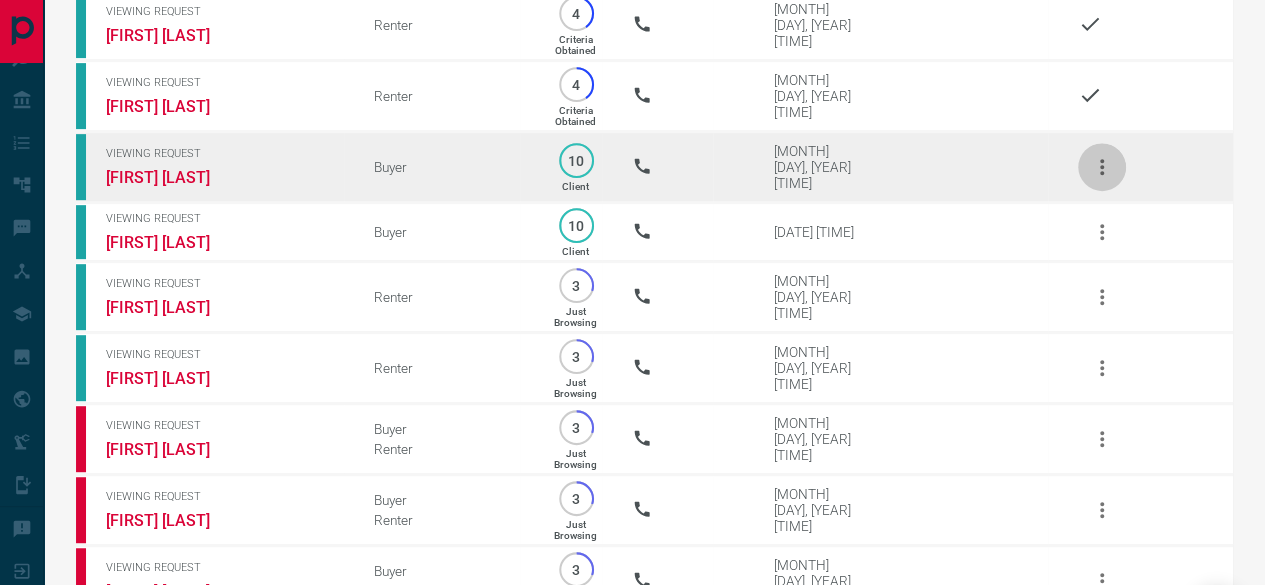 click 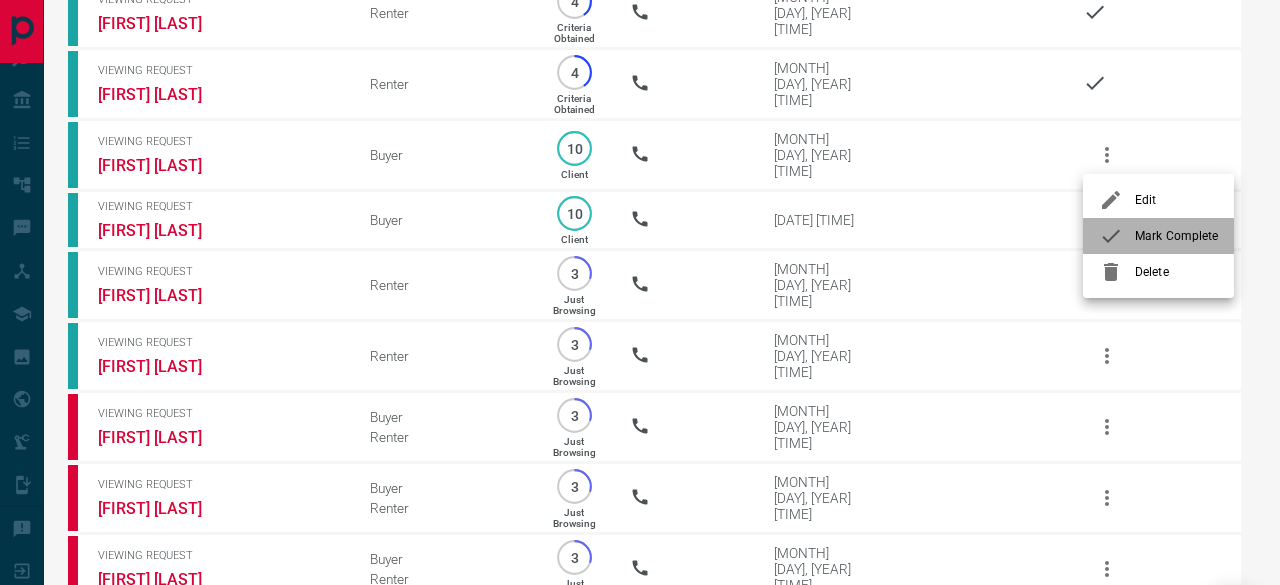 click 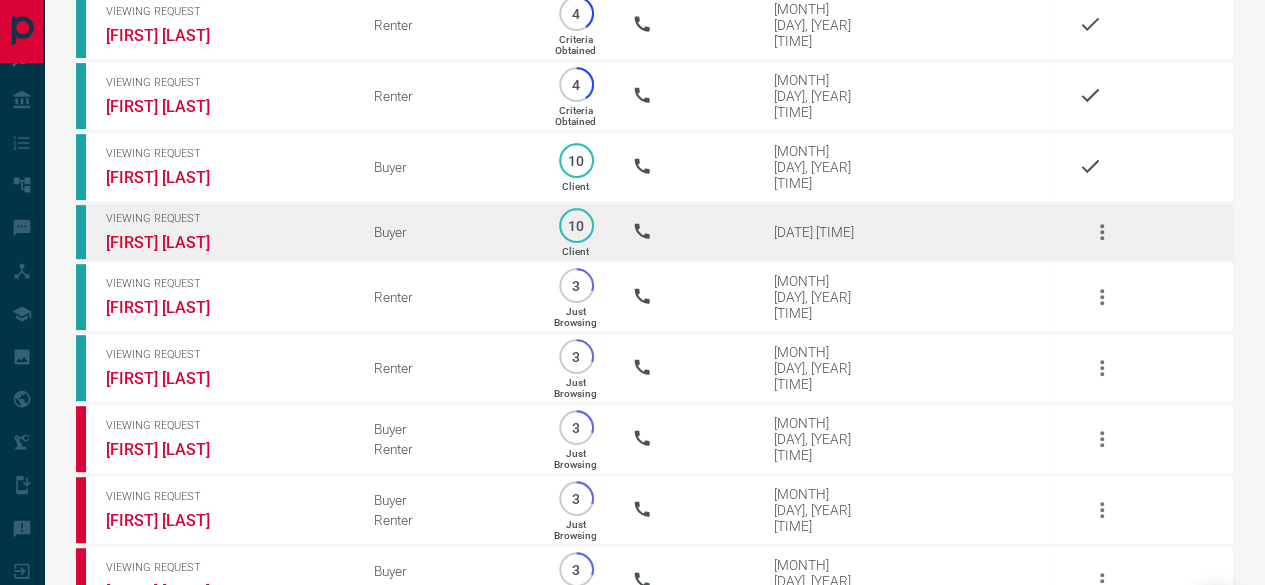 click 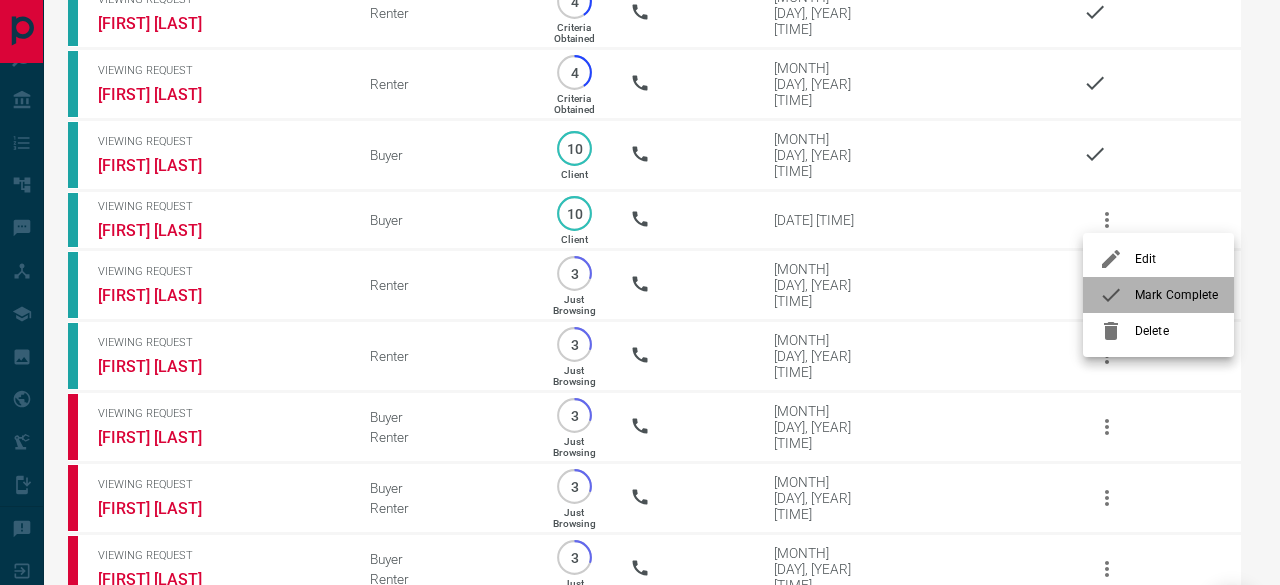 click on "Mark Complete" at bounding box center (1176, 295) 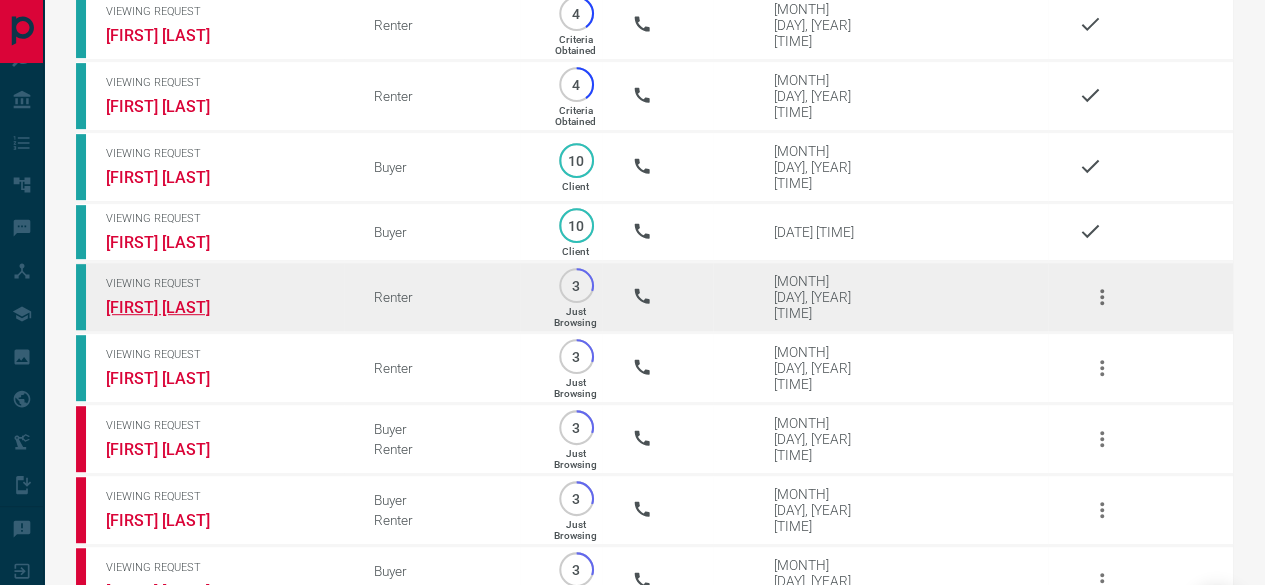 click on "[FIRST] [LAST]" at bounding box center (181, 307) 